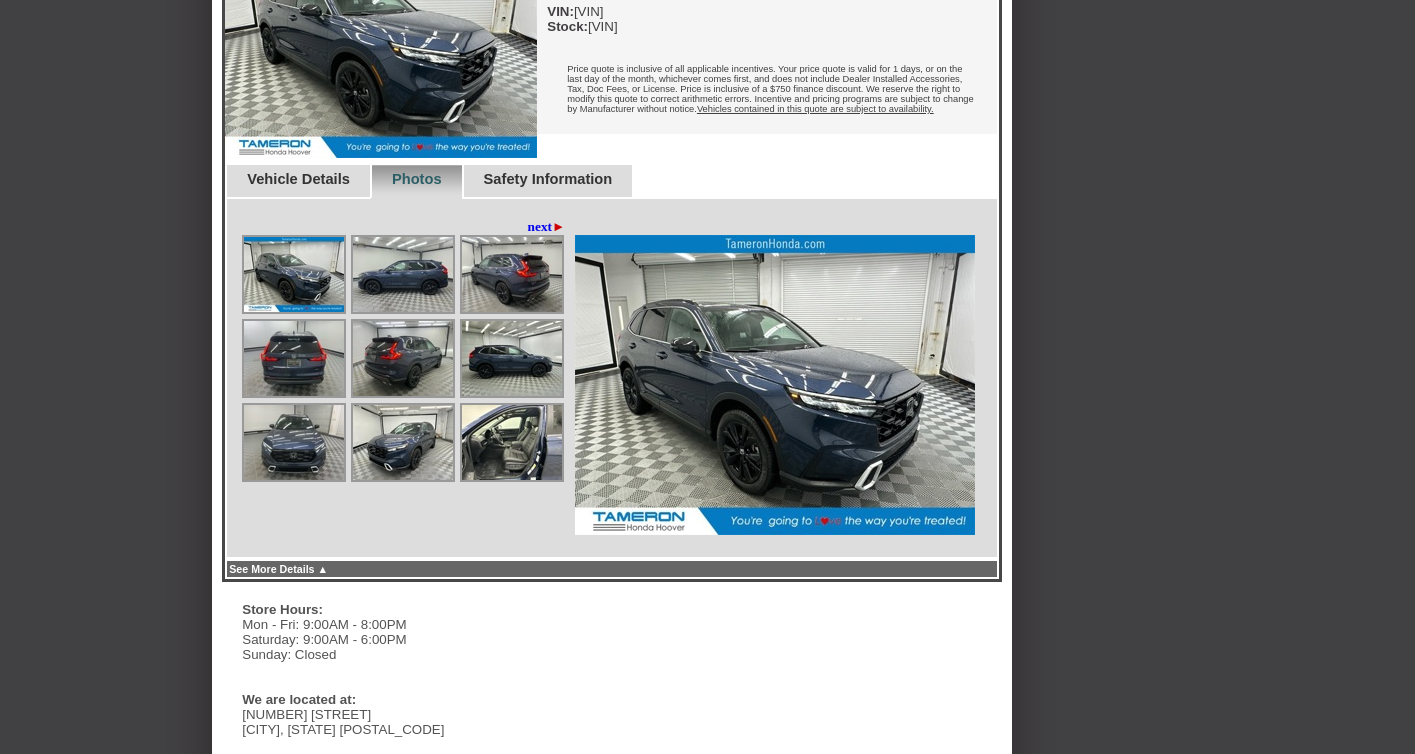 scroll, scrollTop: 714, scrollLeft: 0, axis: vertical 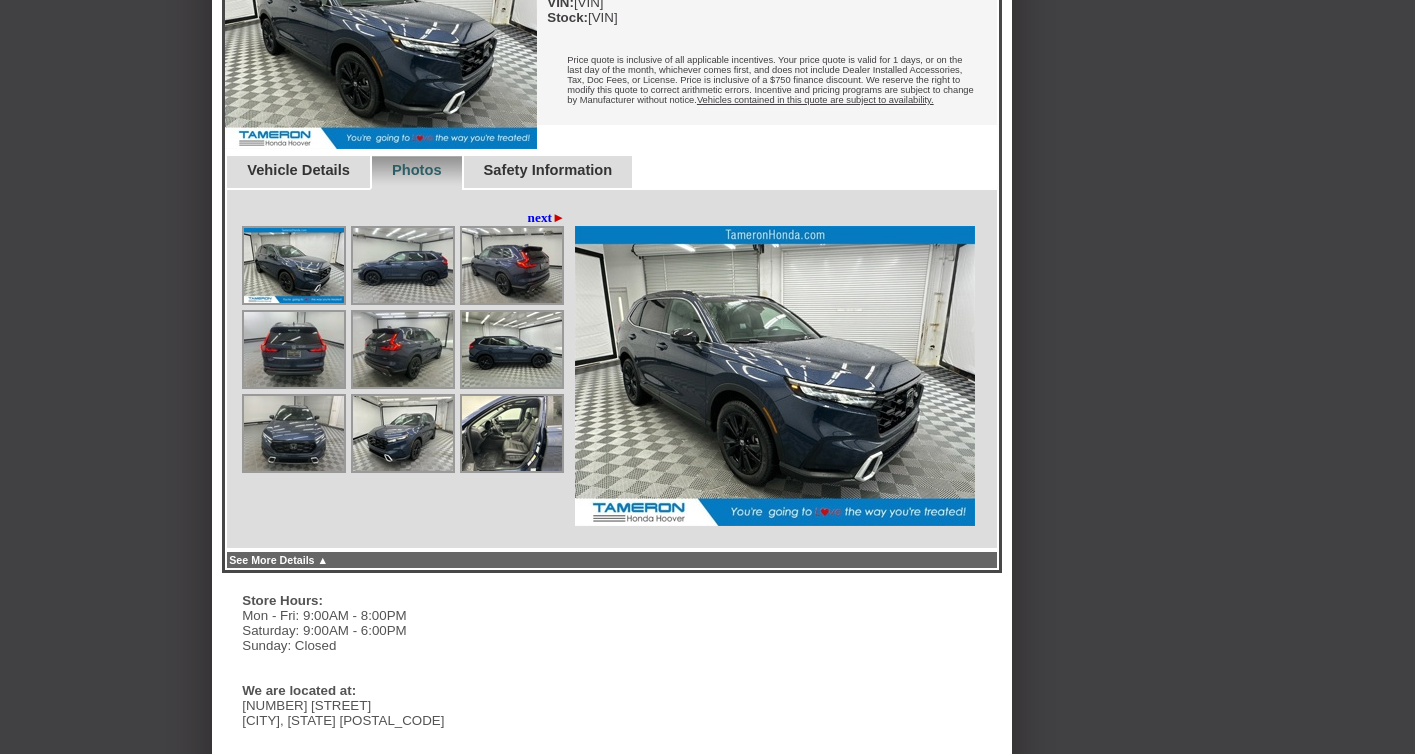 click at bounding box center (403, 265) 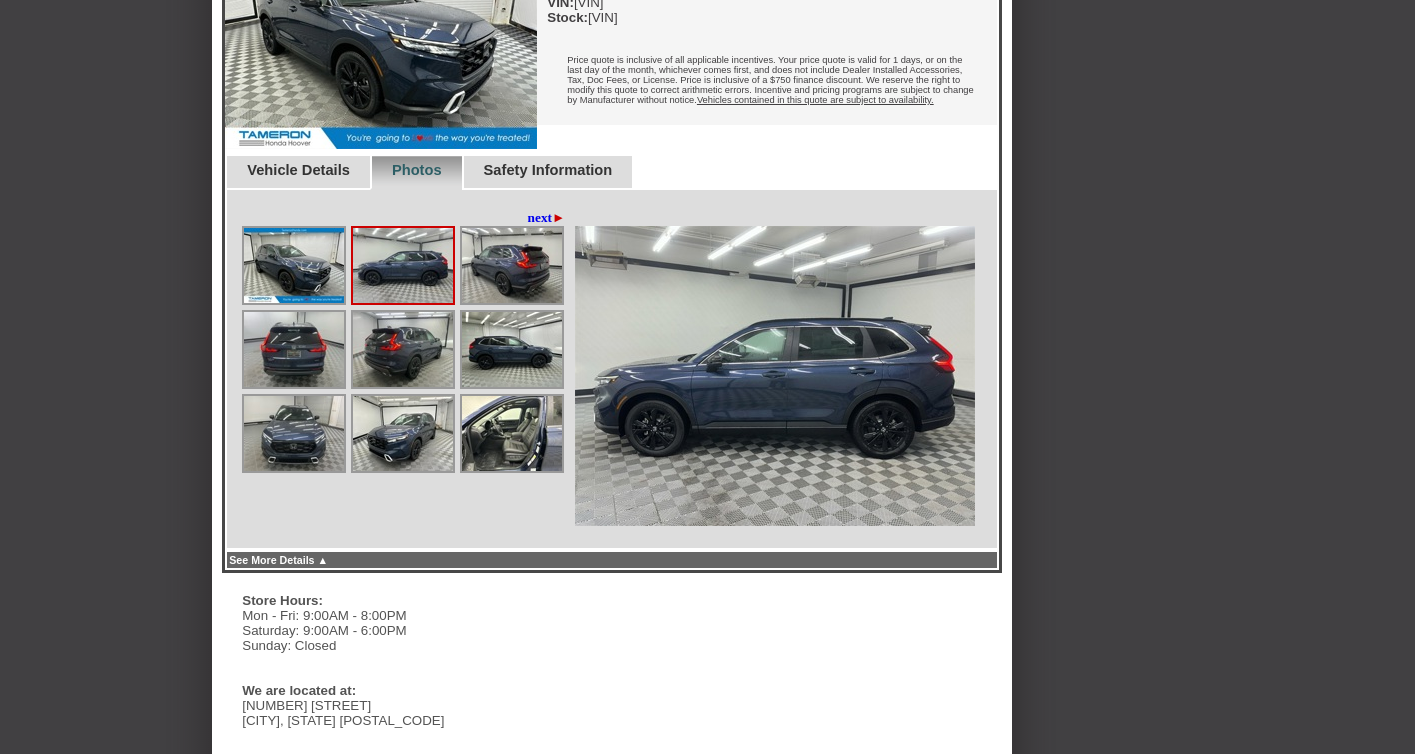 click at bounding box center [512, 265] 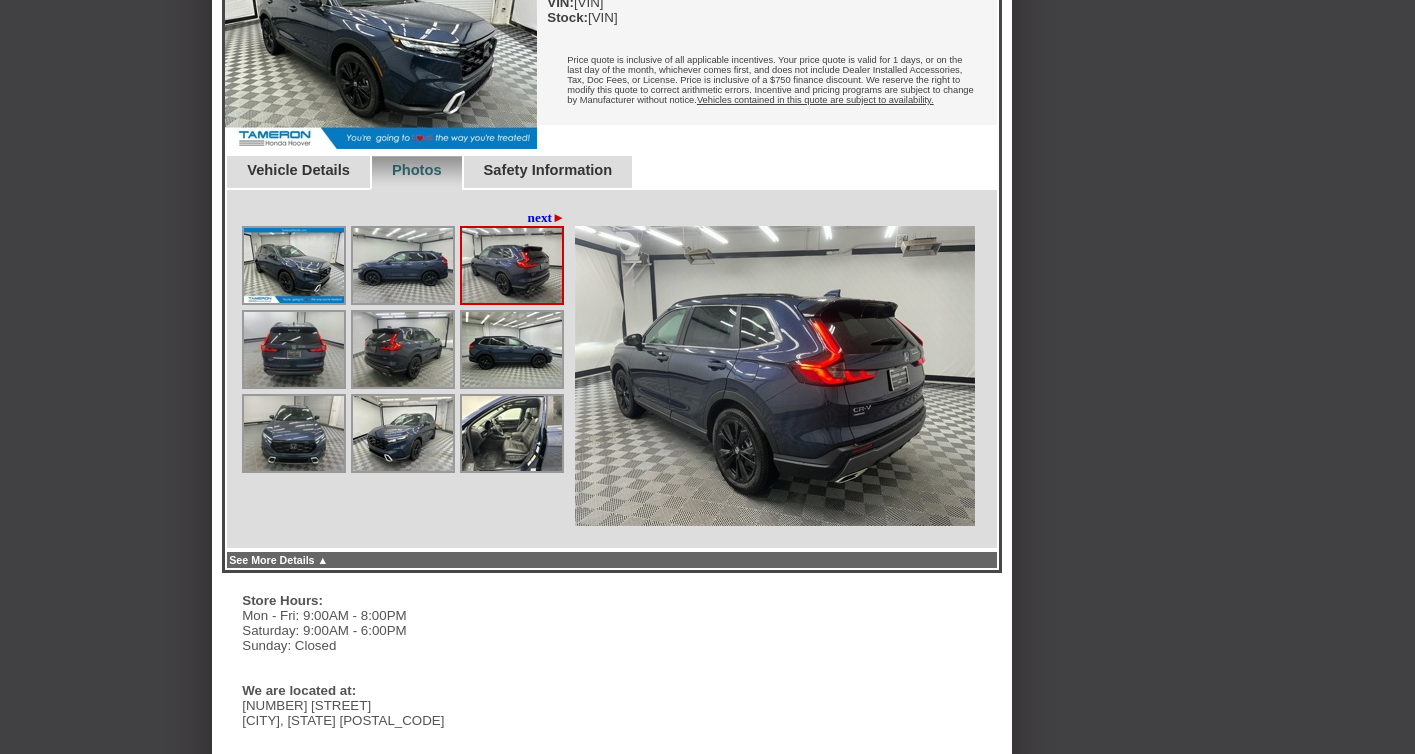 click at bounding box center (512, 433) 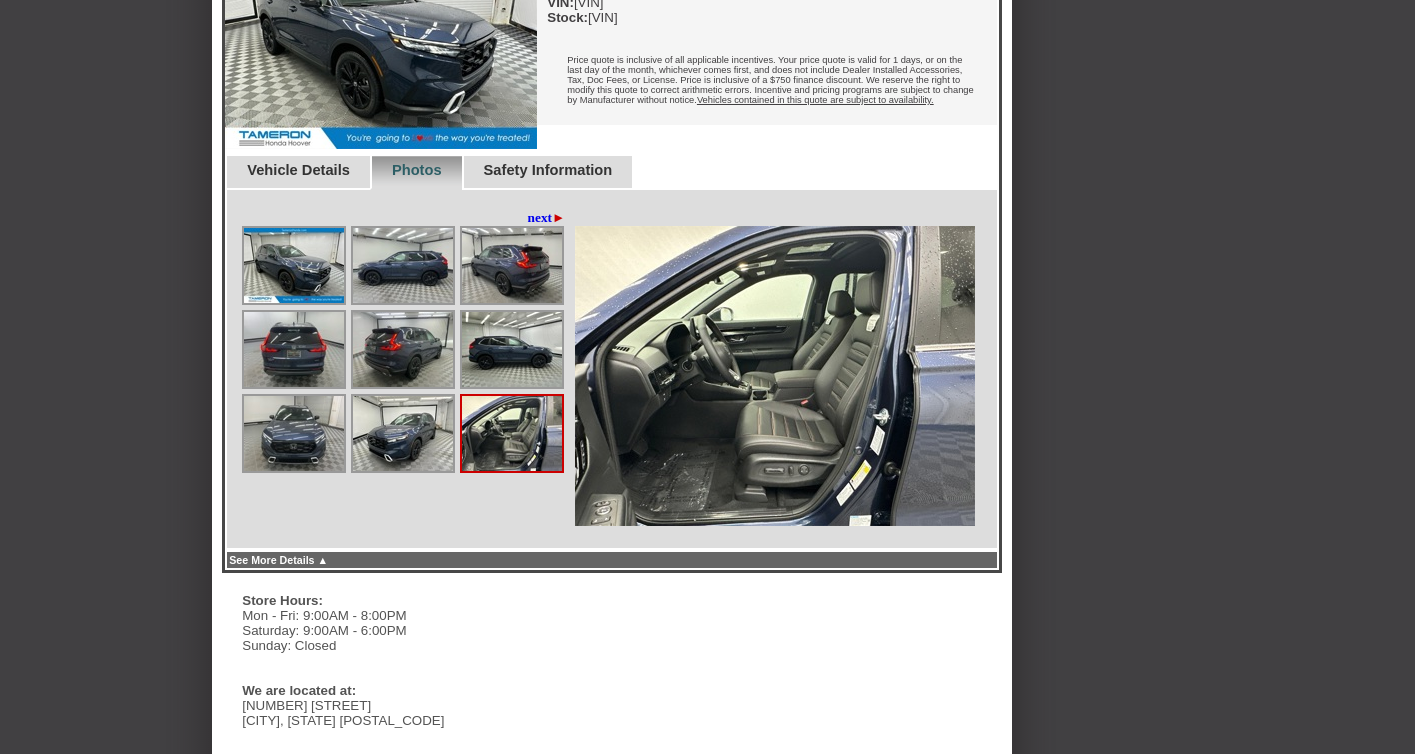 click at bounding box center (512, 433) 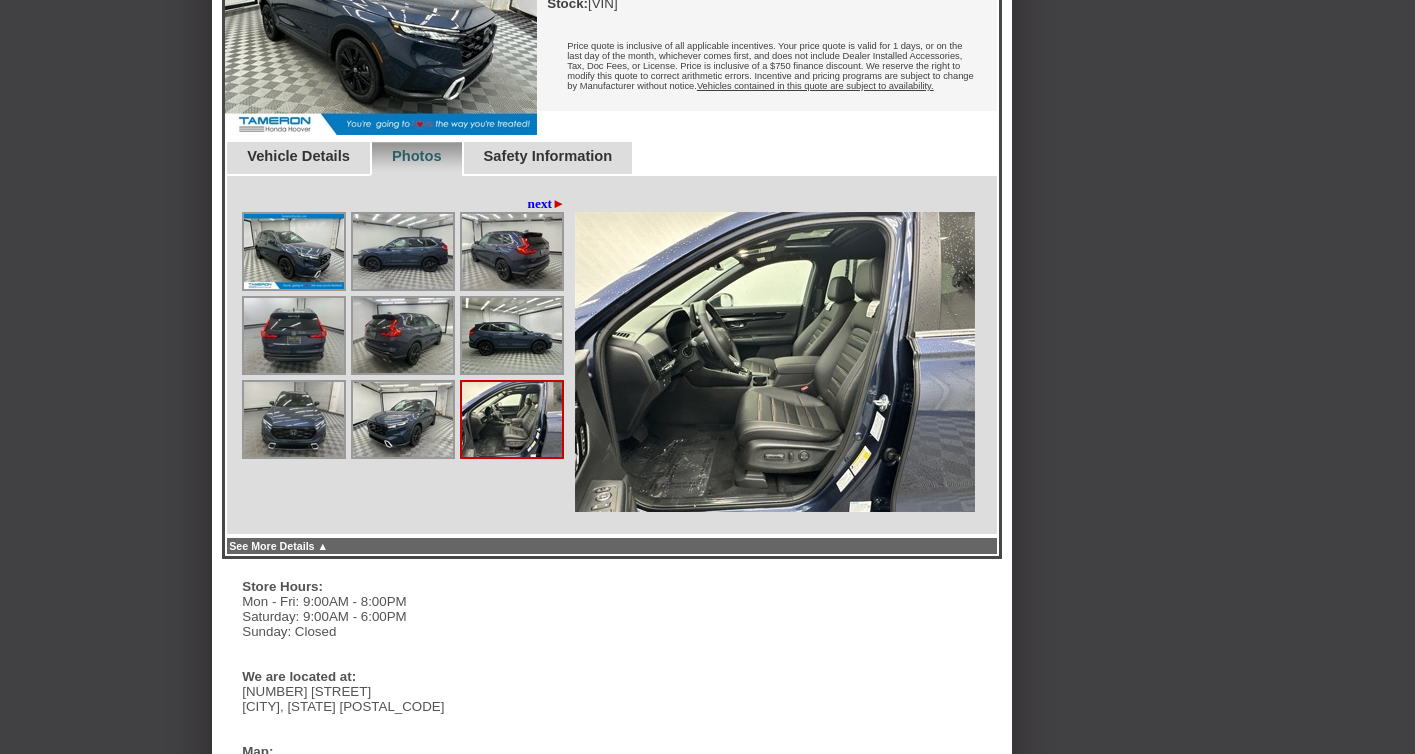 click at bounding box center [512, 419] 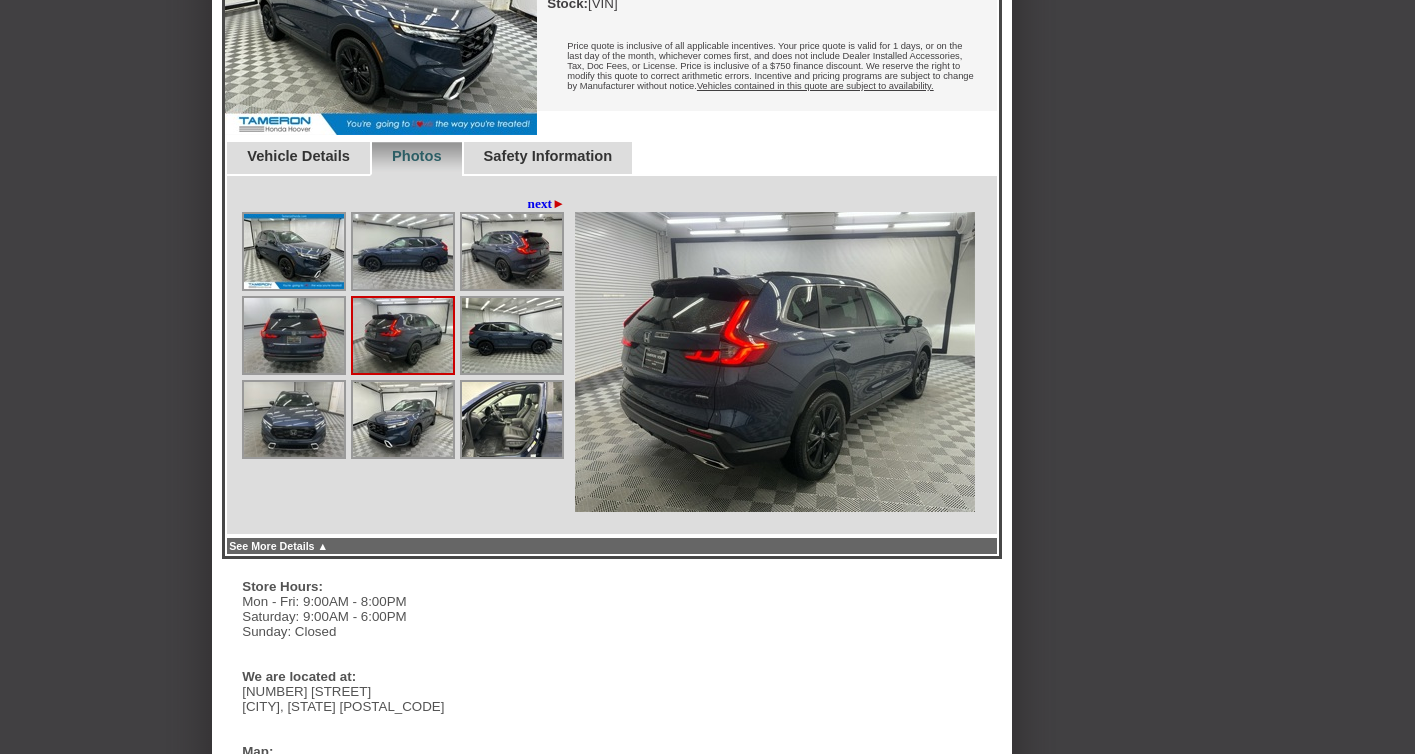 click on "next  ►" at bounding box center [547, 204] 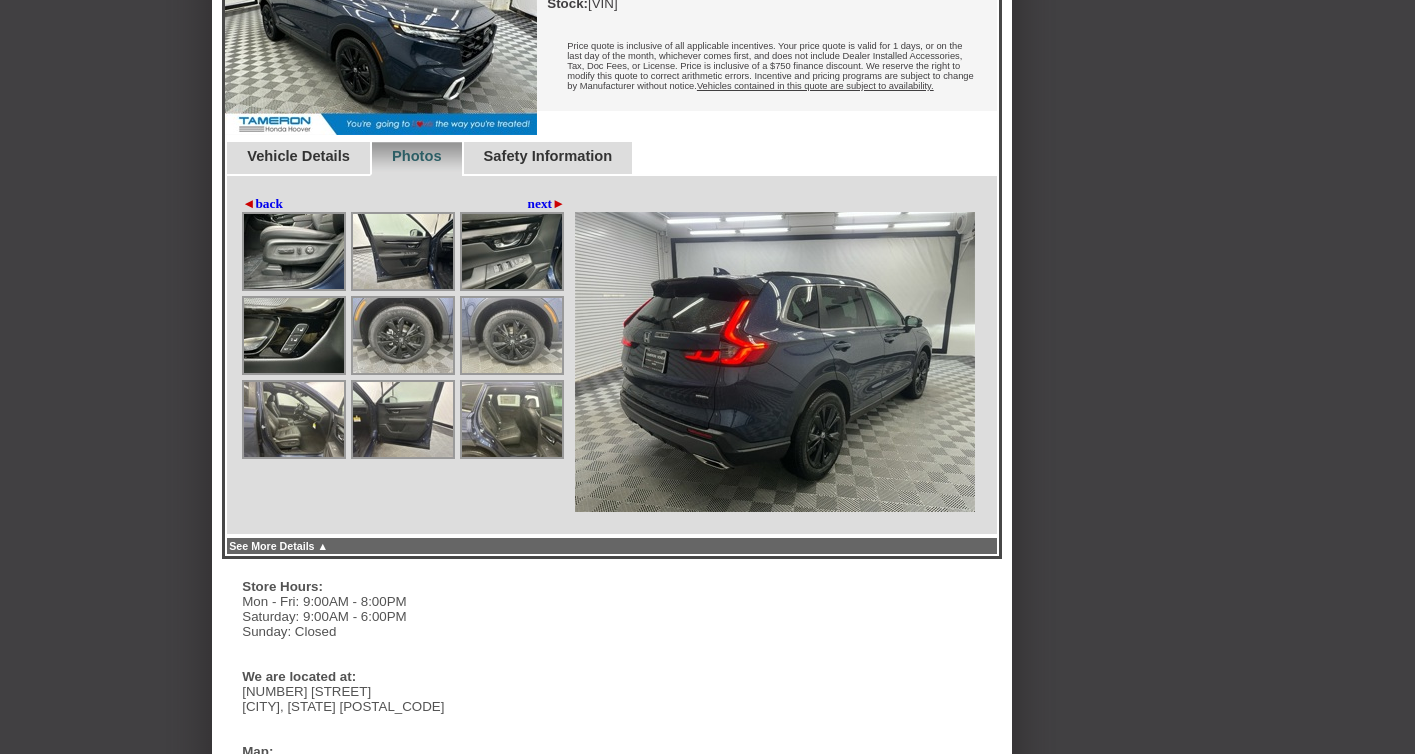 click on "next  ►" at bounding box center (547, 204) 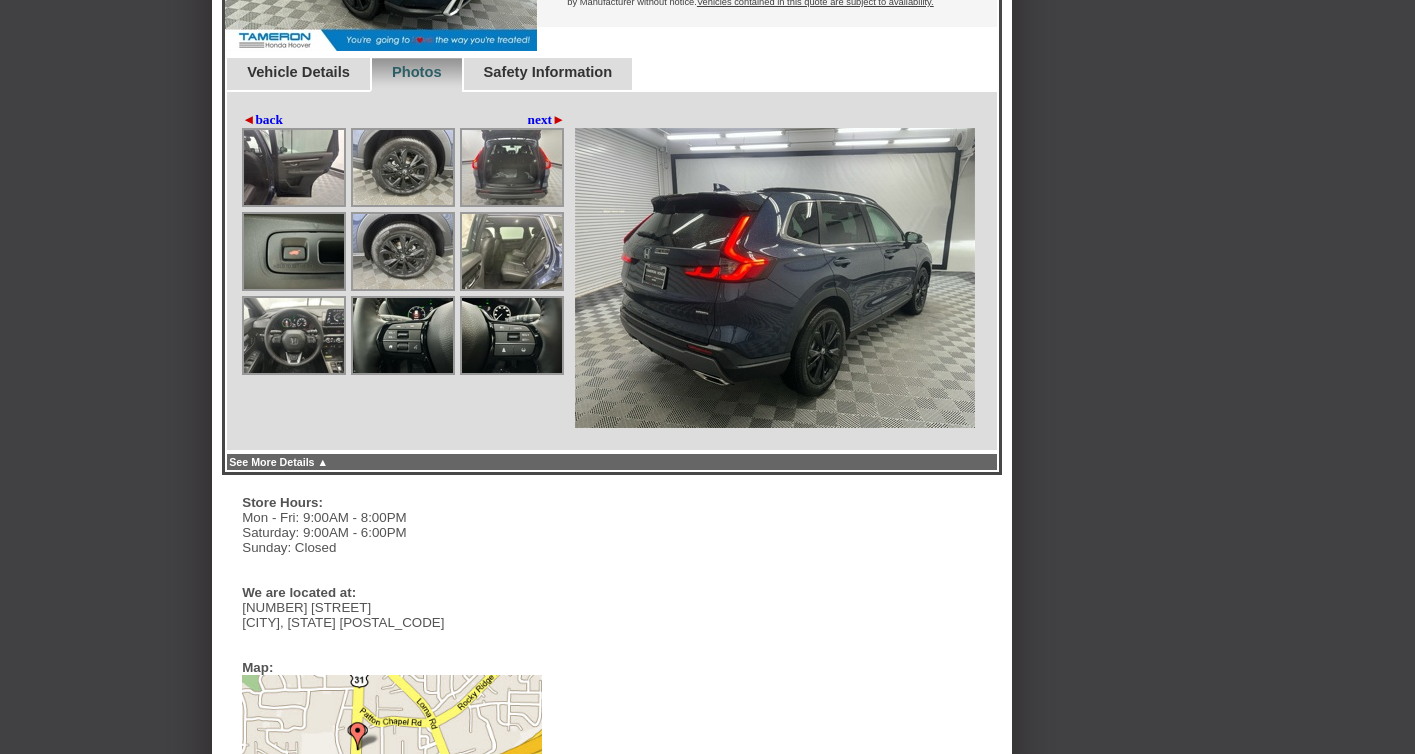 scroll, scrollTop: 810, scrollLeft: 0, axis: vertical 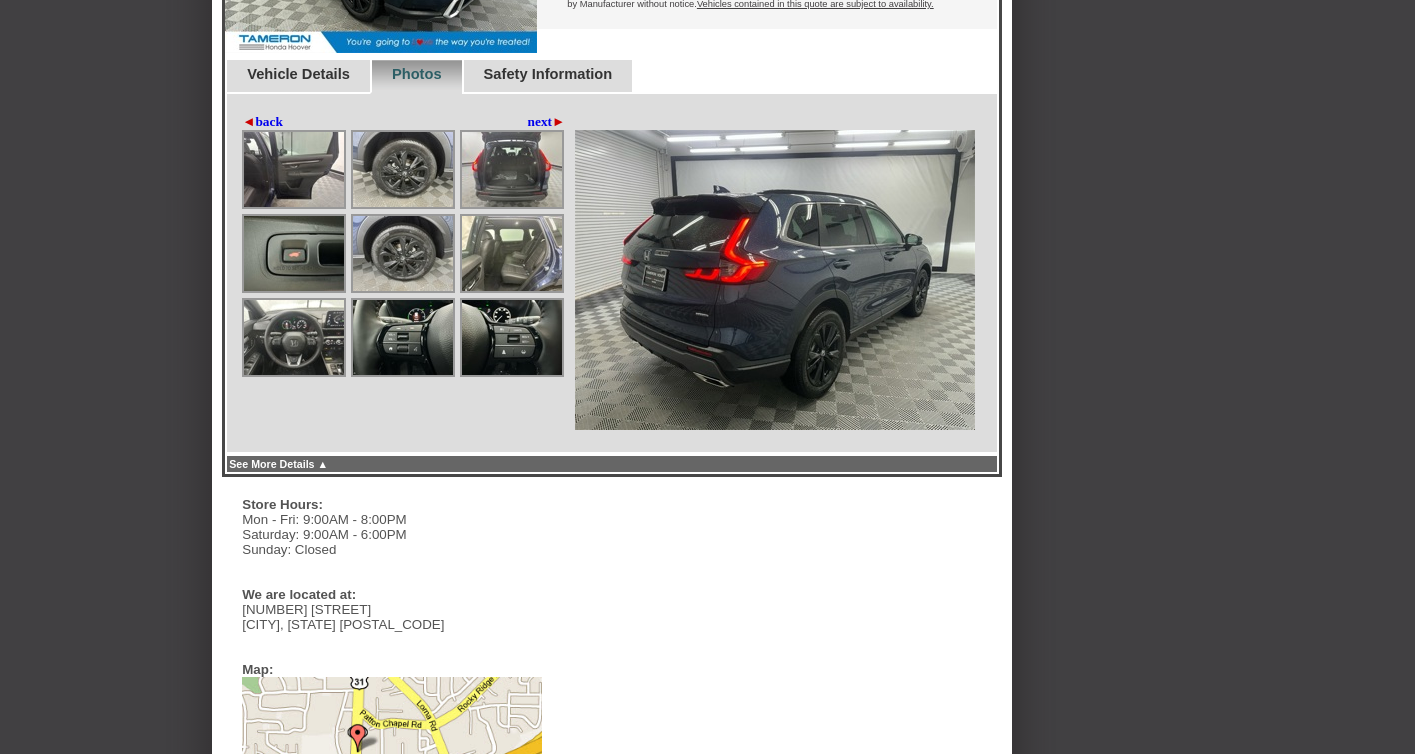 click at bounding box center [775, 280] 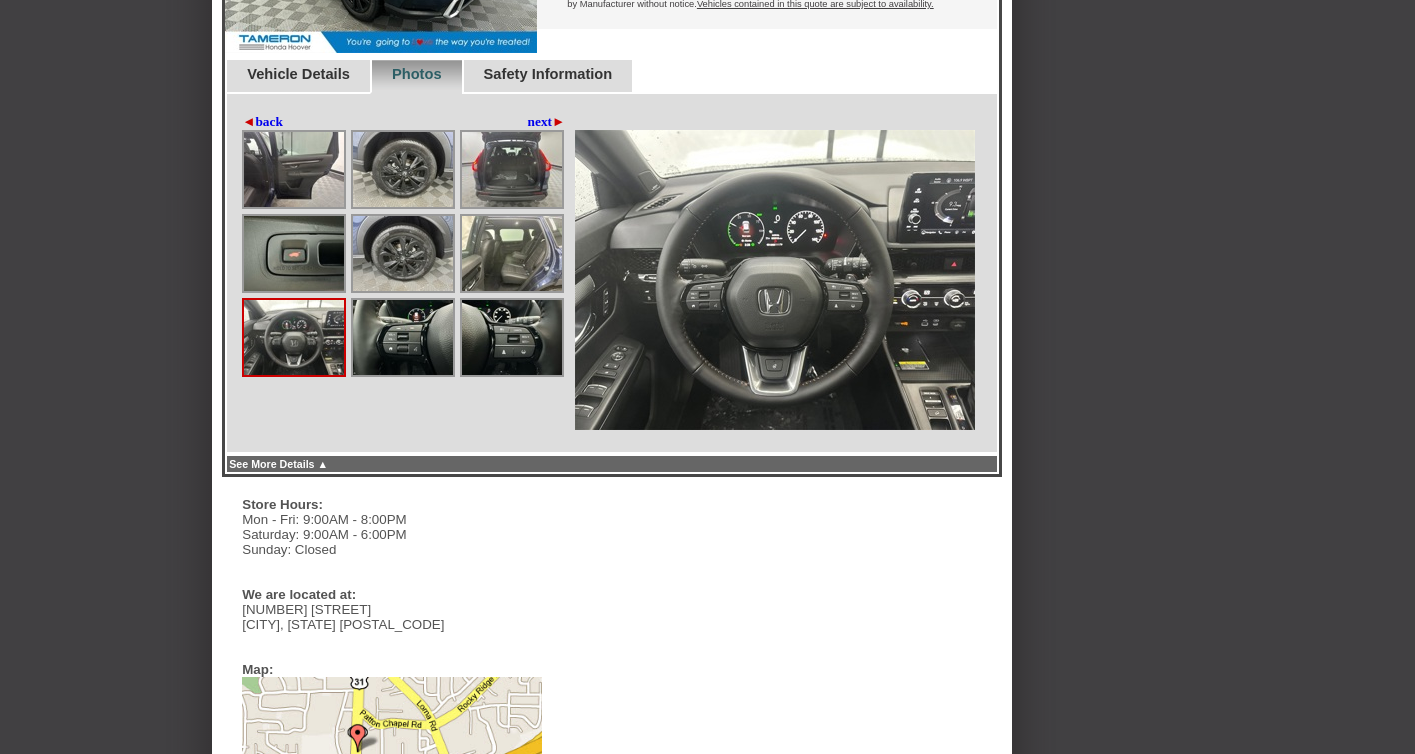 click at bounding box center [294, 337] 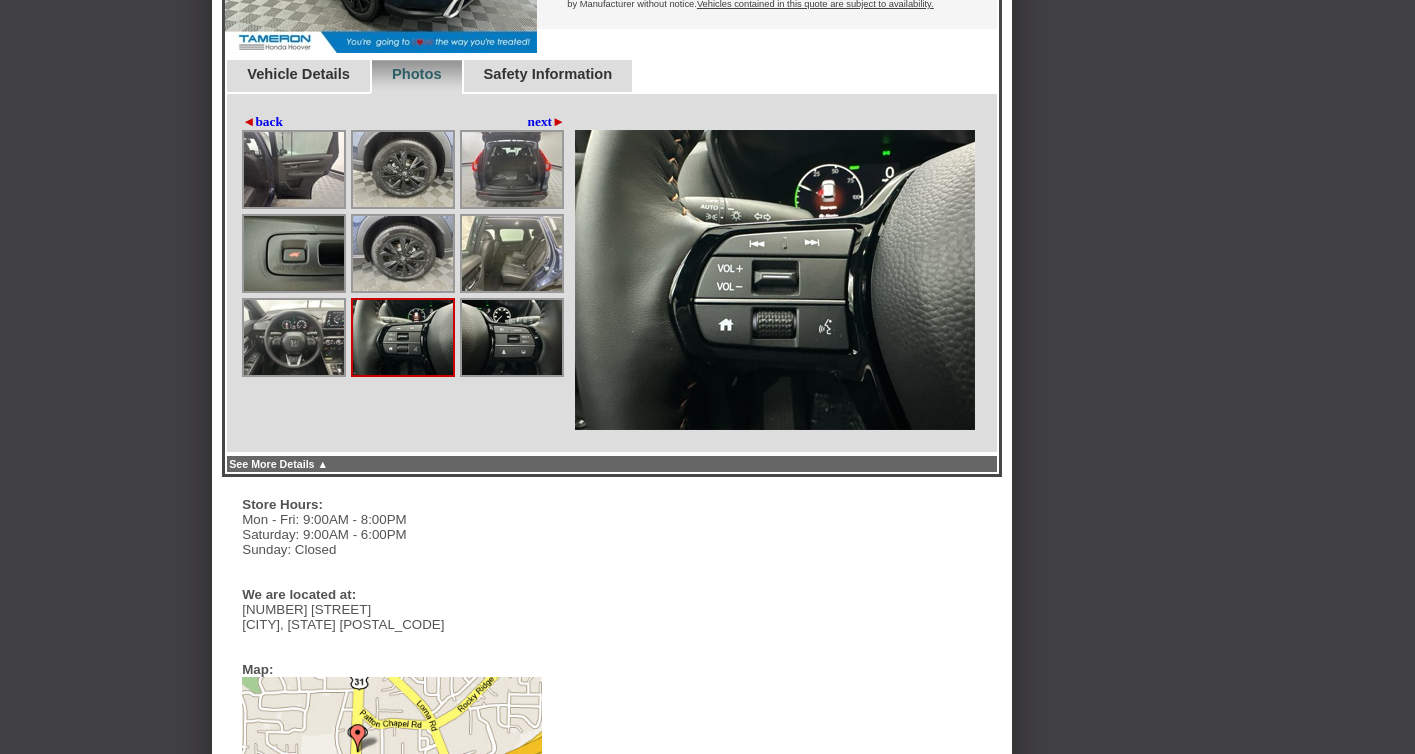 click at bounding box center (294, 169) 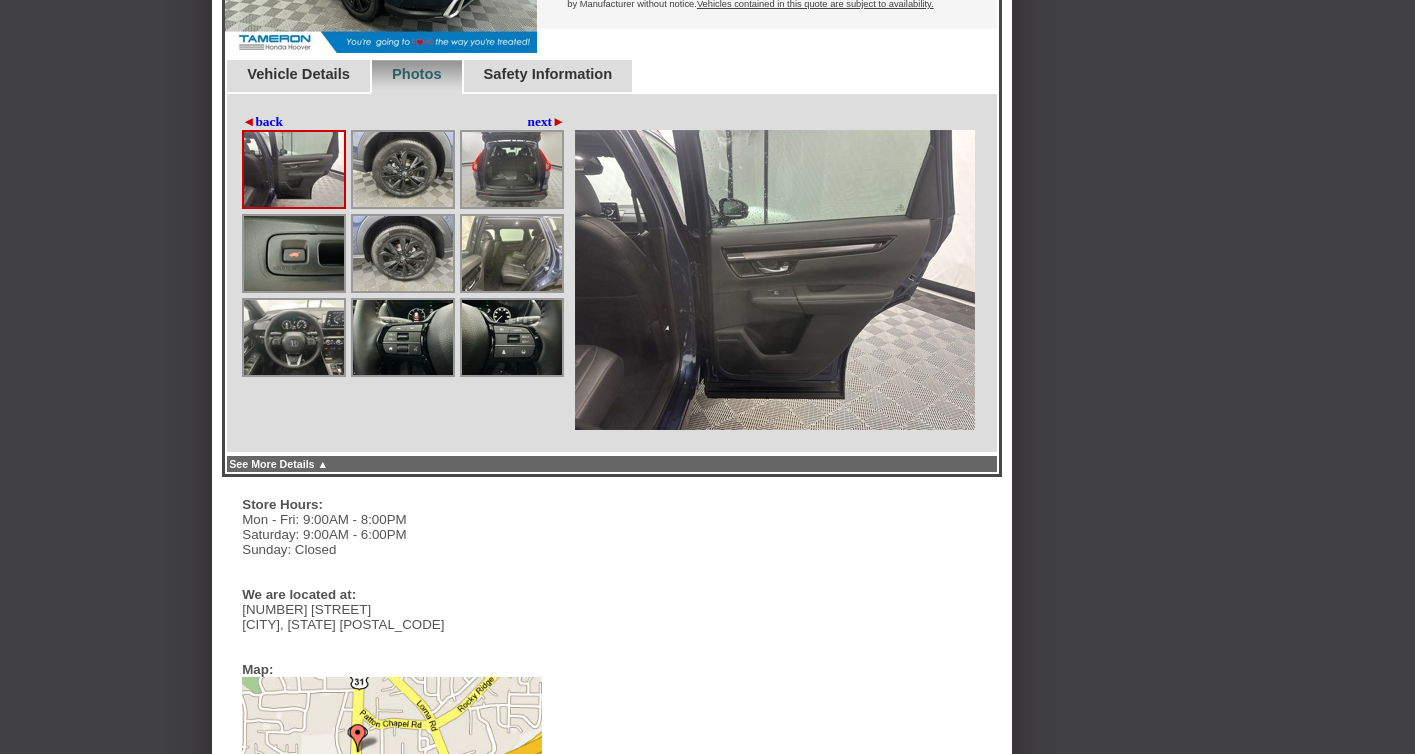 click at bounding box center (294, 169) 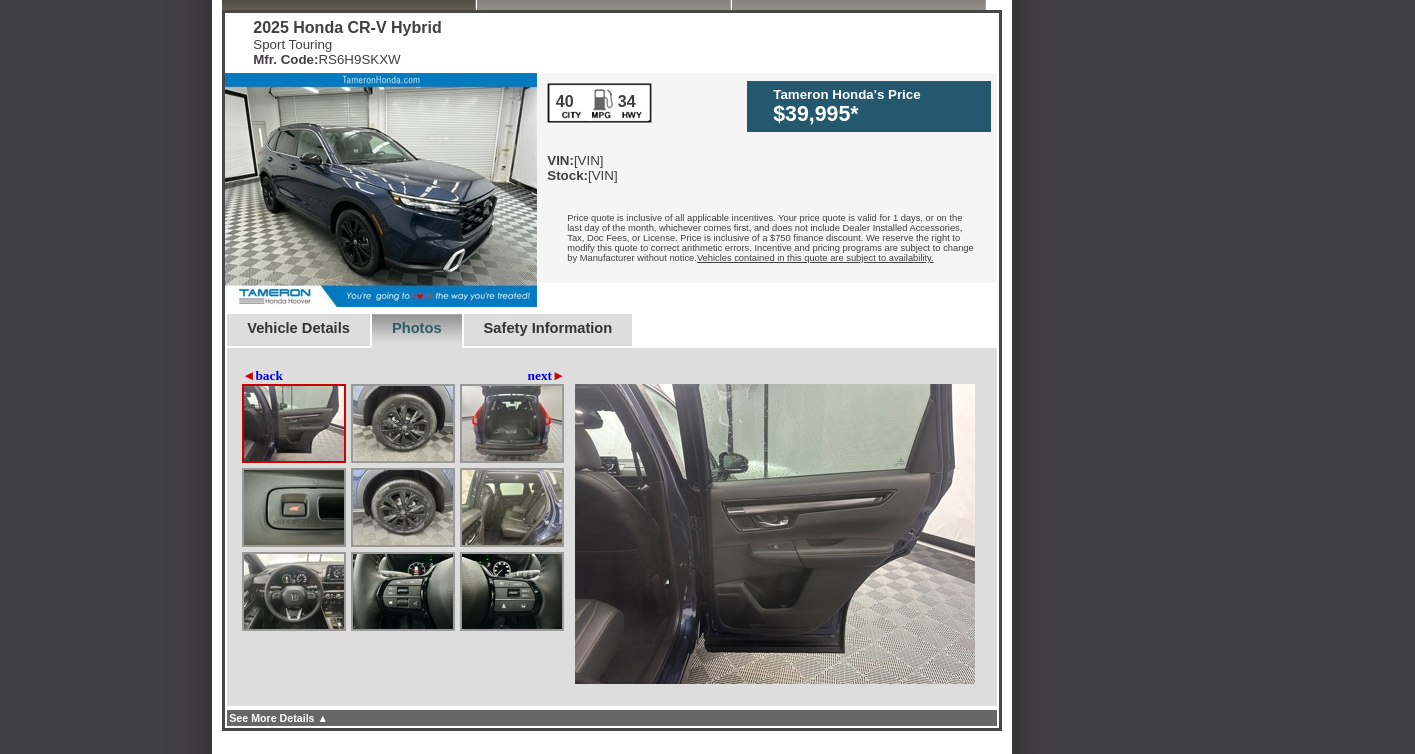 click at bounding box center [381, 190] 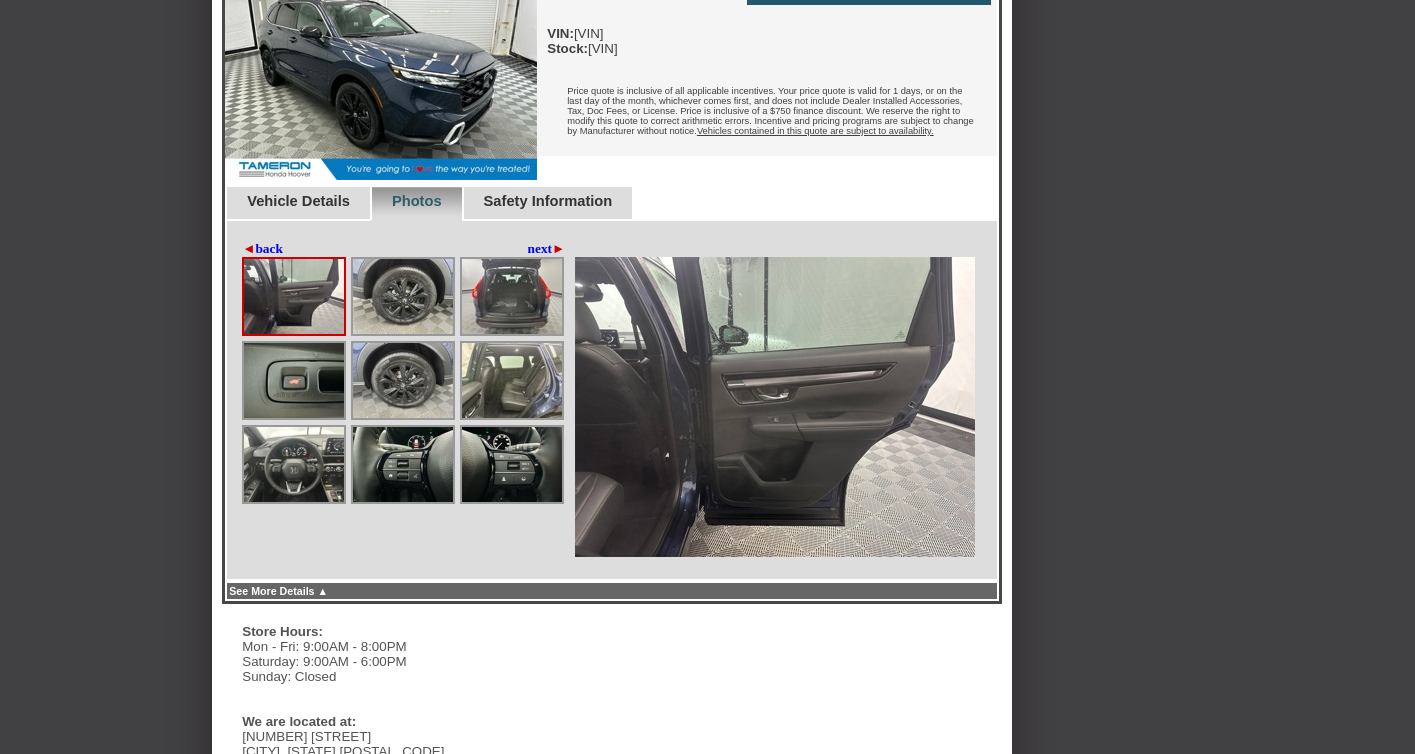 scroll, scrollTop: 681, scrollLeft: 0, axis: vertical 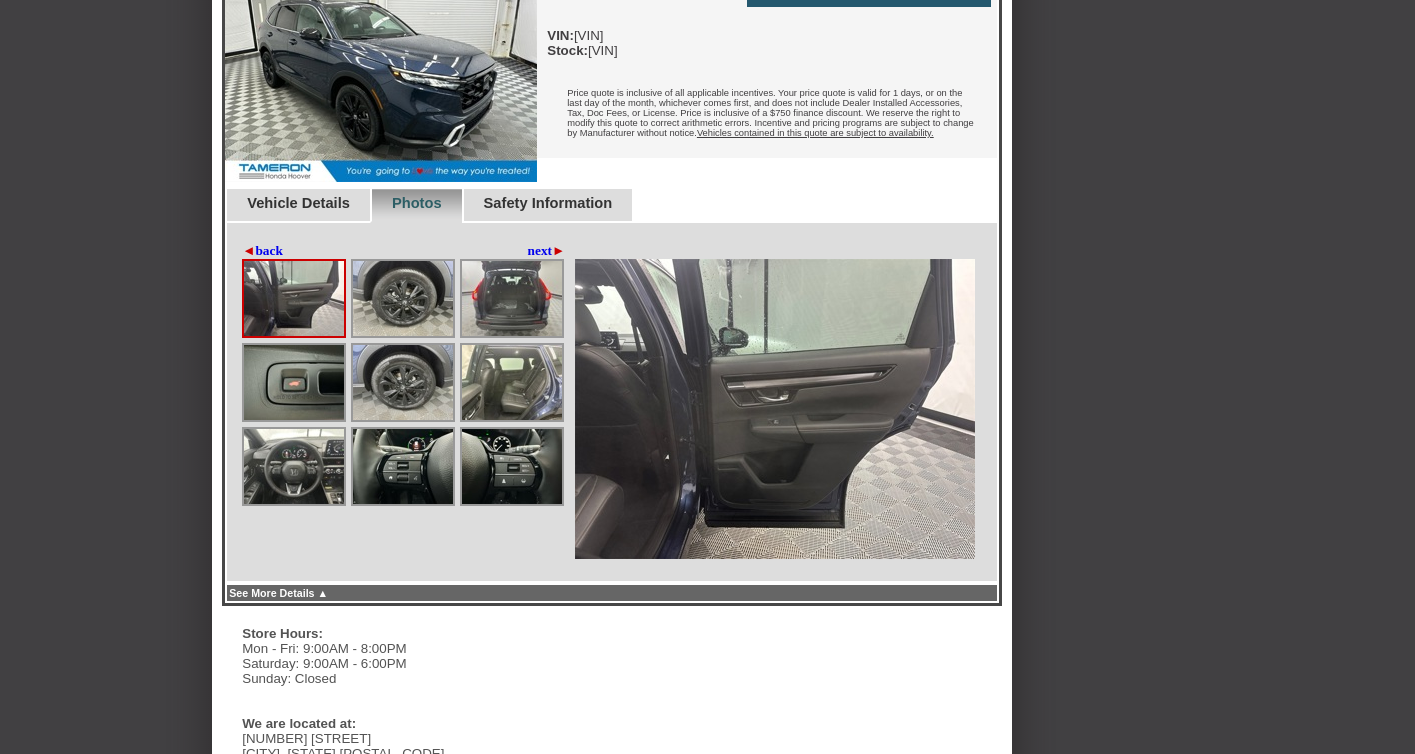 click at bounding box center [775, 409] 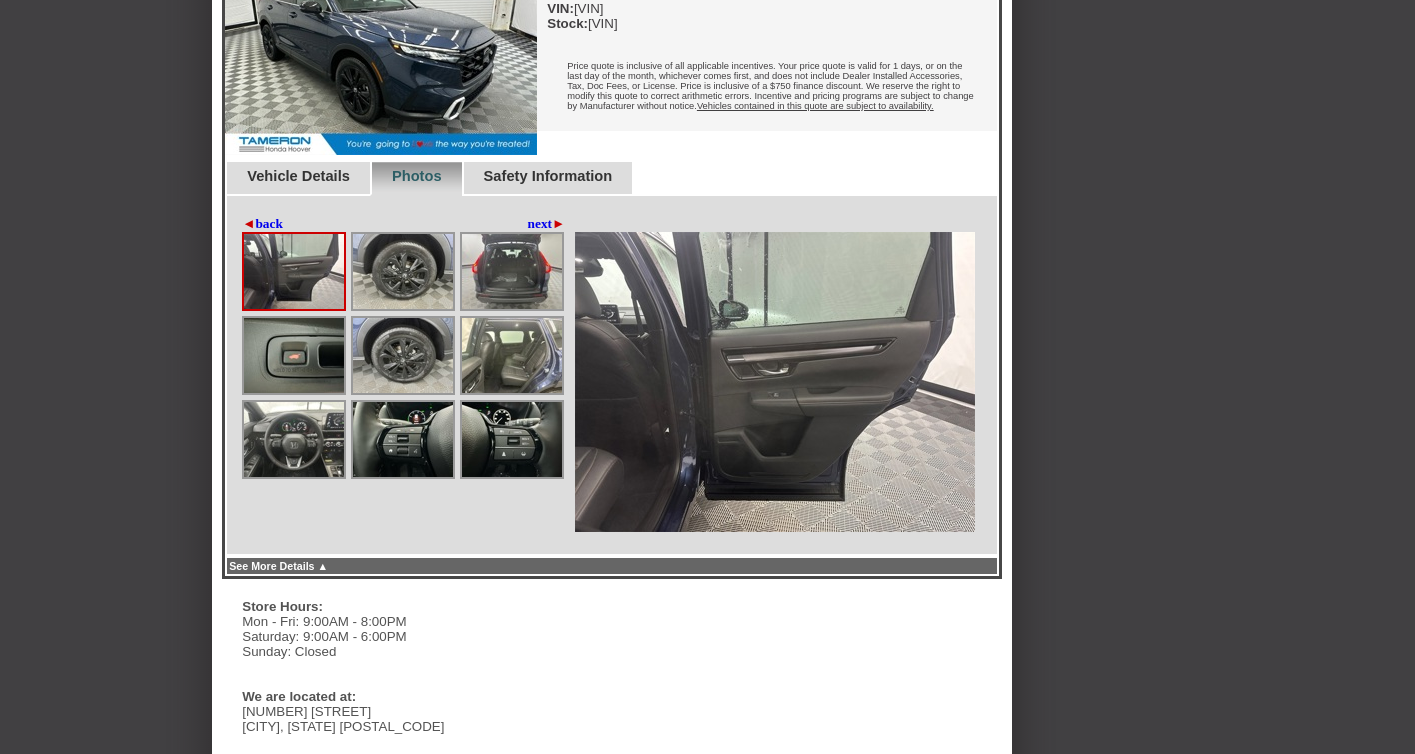 click at bounding box center (775, 382) 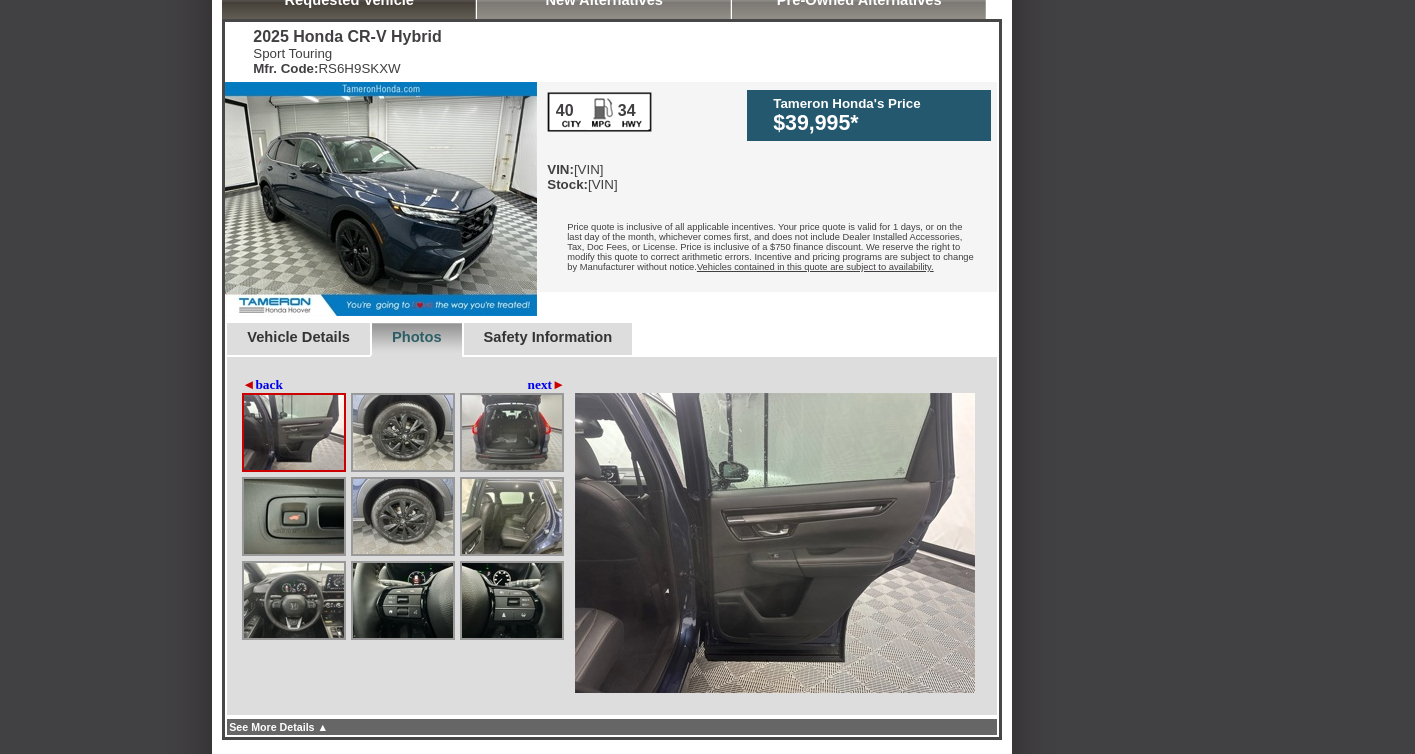 scroll, scrollTop: 551, scrollLeft: 0, axis: vertical 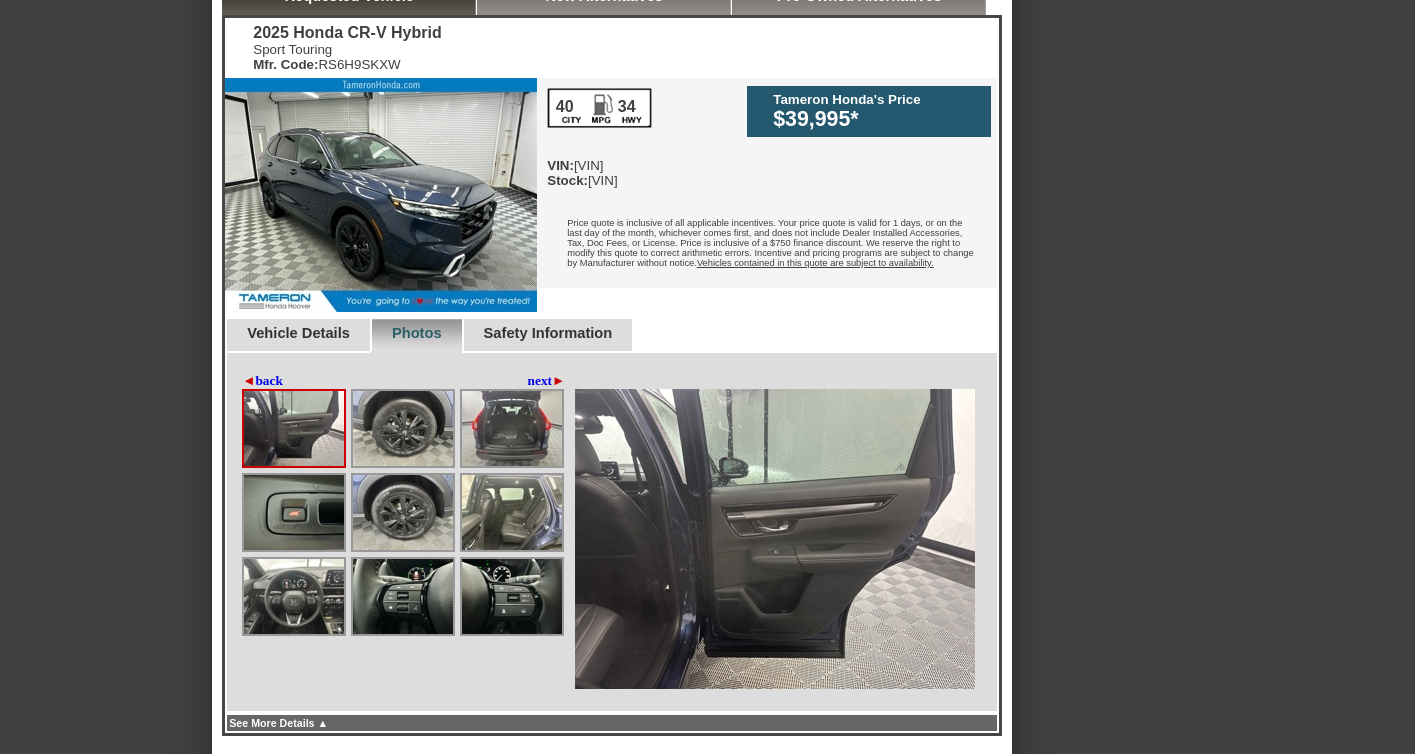 click at bounding box center [512, 428] 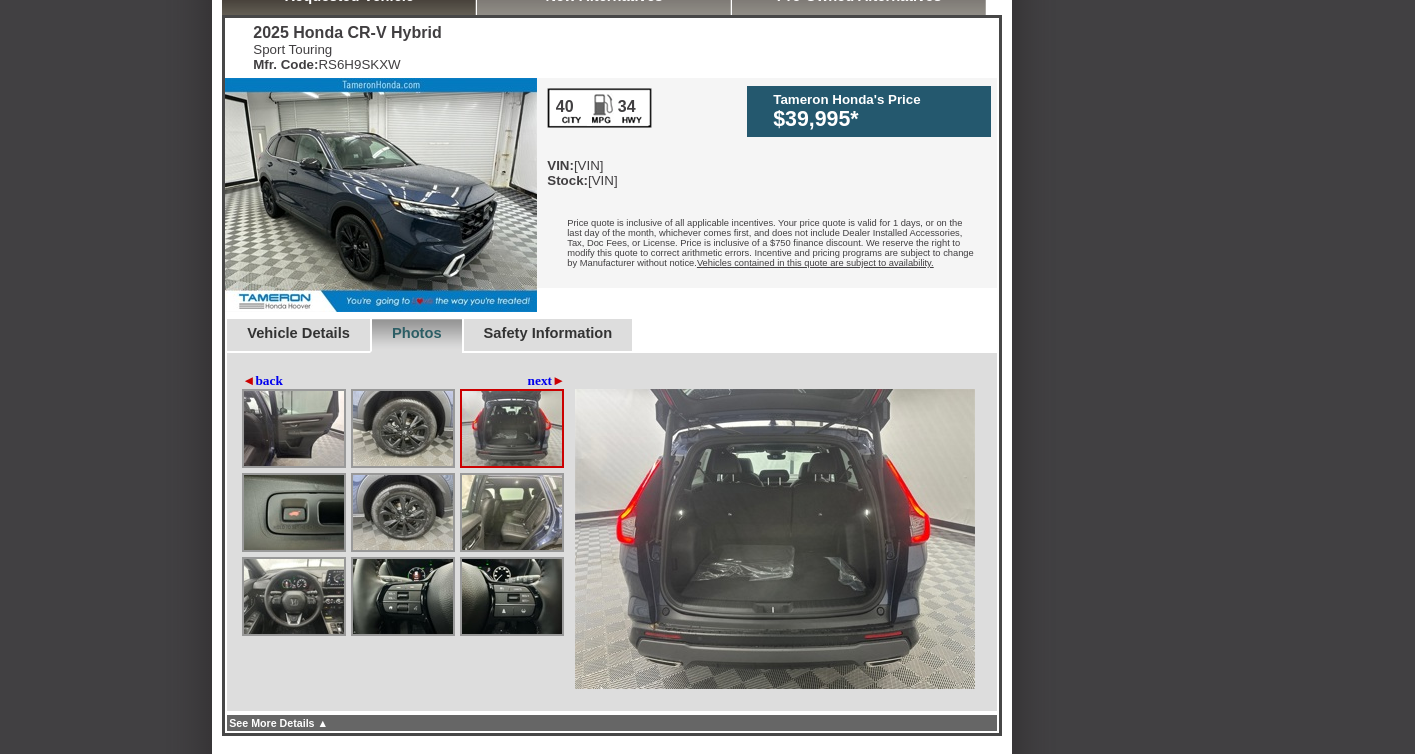 click at bounding box center [512, 512] 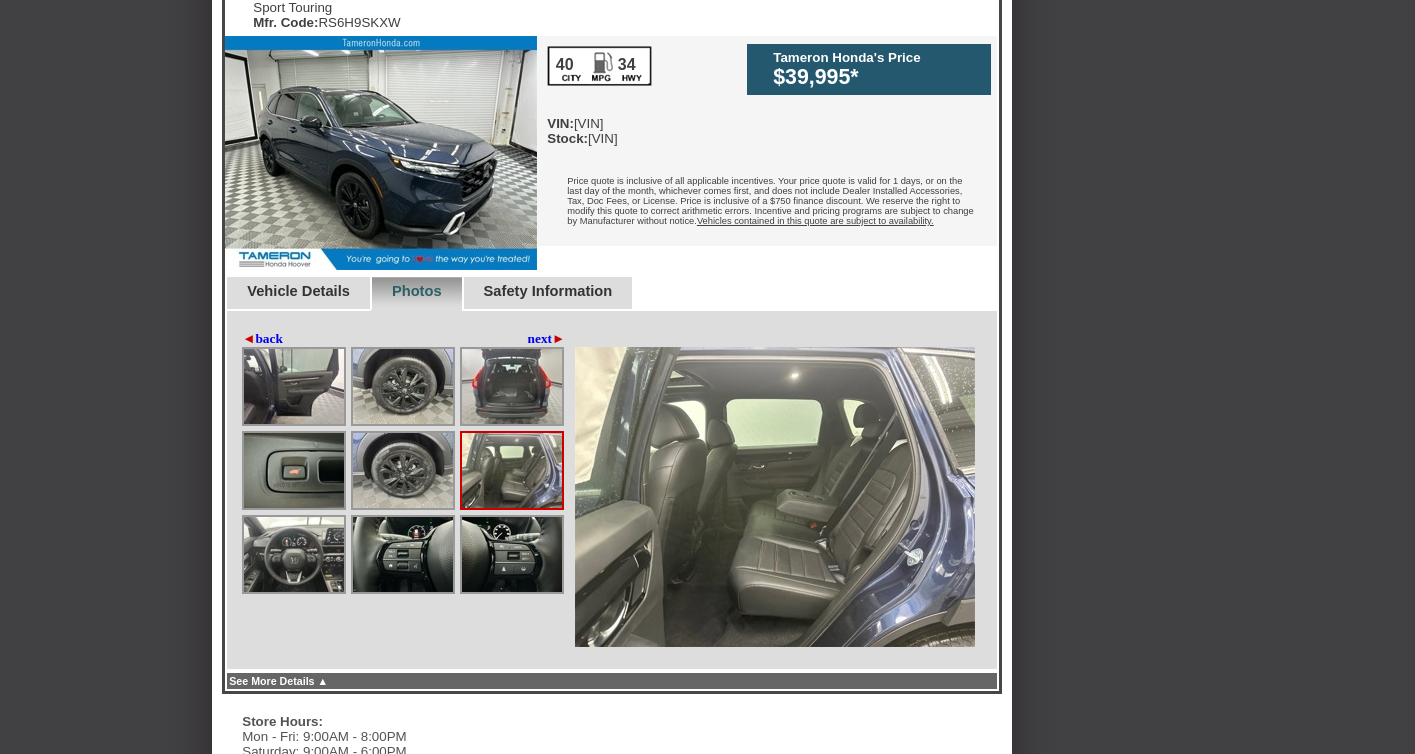 scroll, scrollTop: 596, scrollLeft: 0, axis: vertical 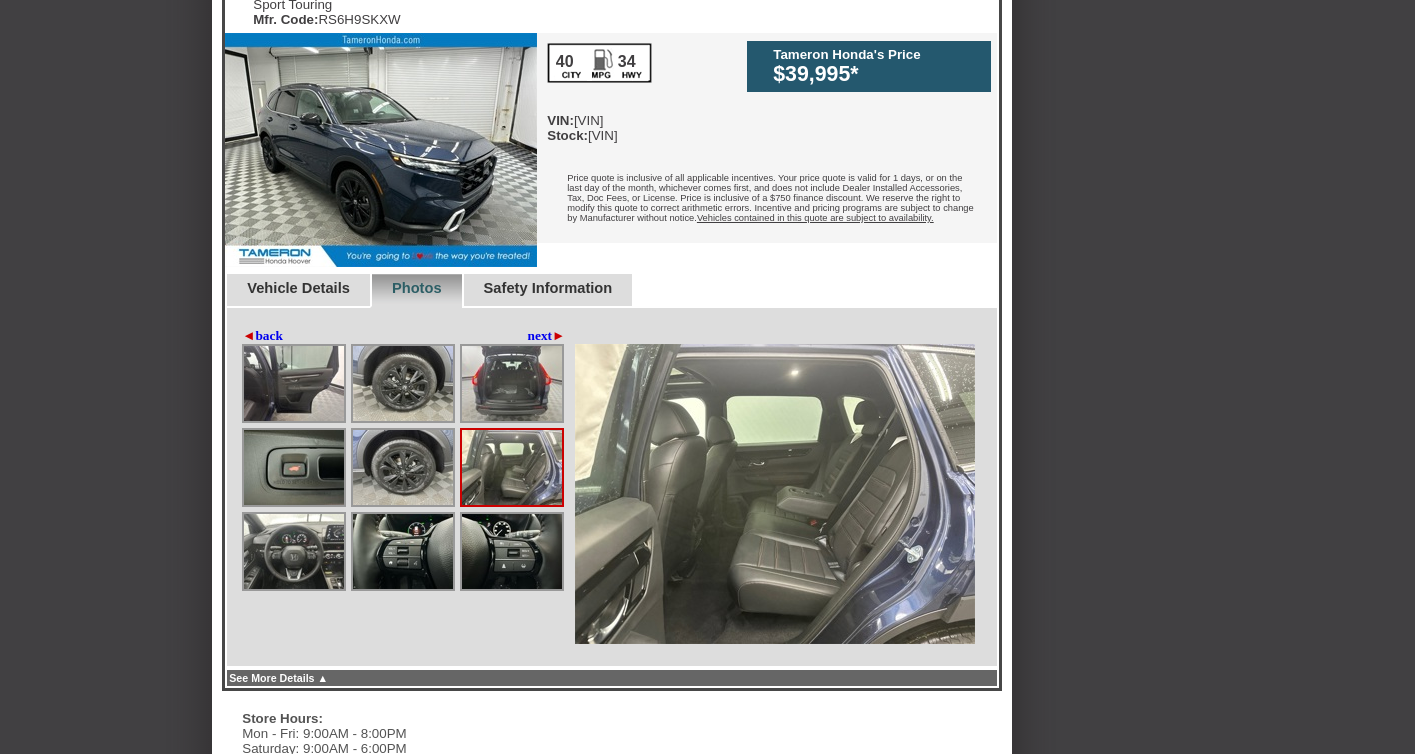 click at bounding box center [403, 467] 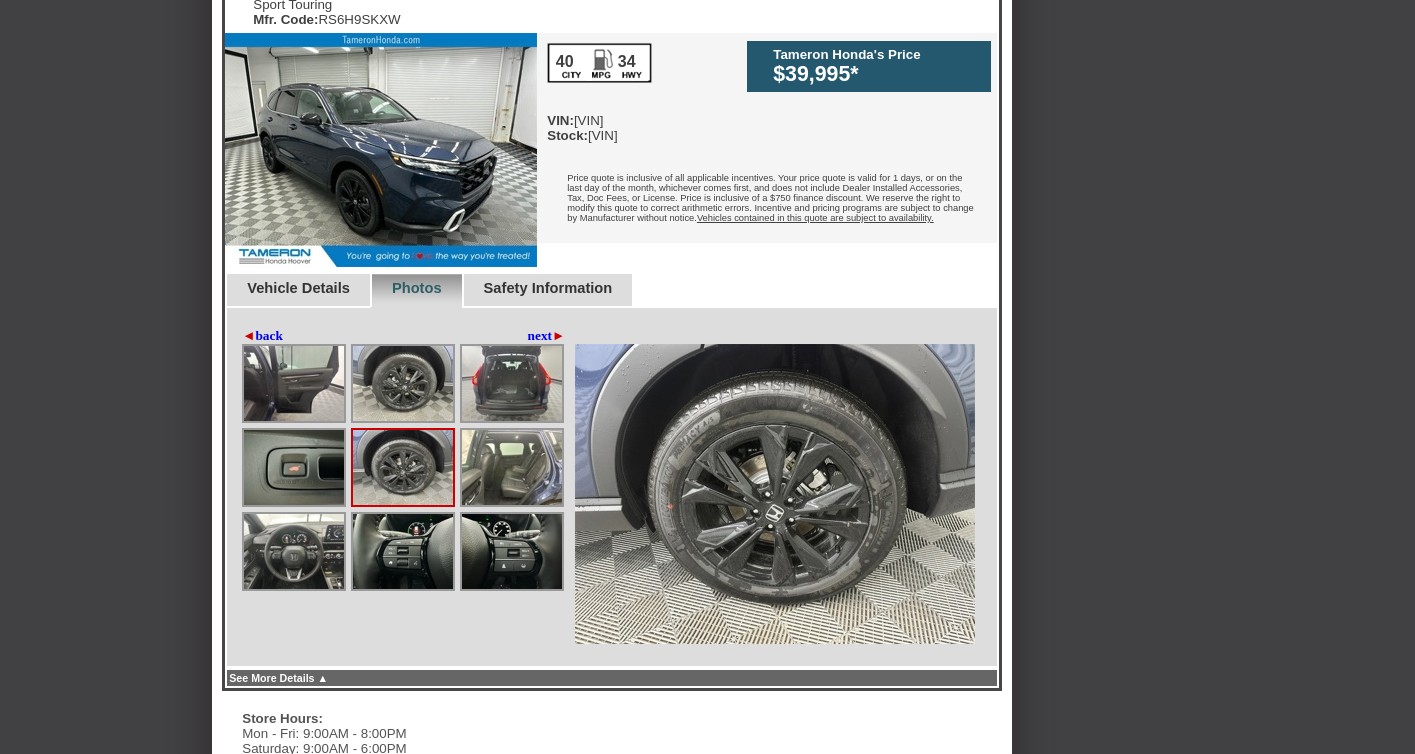 click at bounding box center [294, 467] 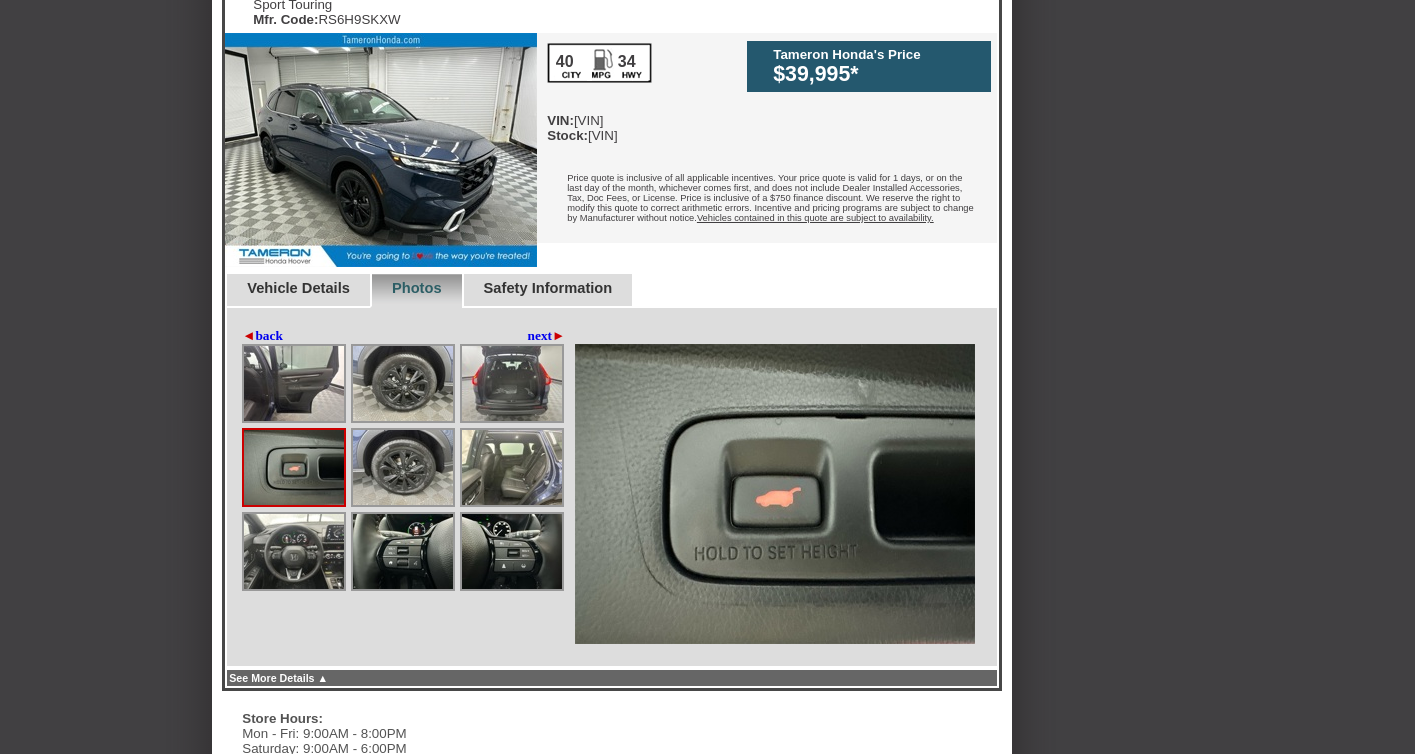 click at bounding box center (512, 467) 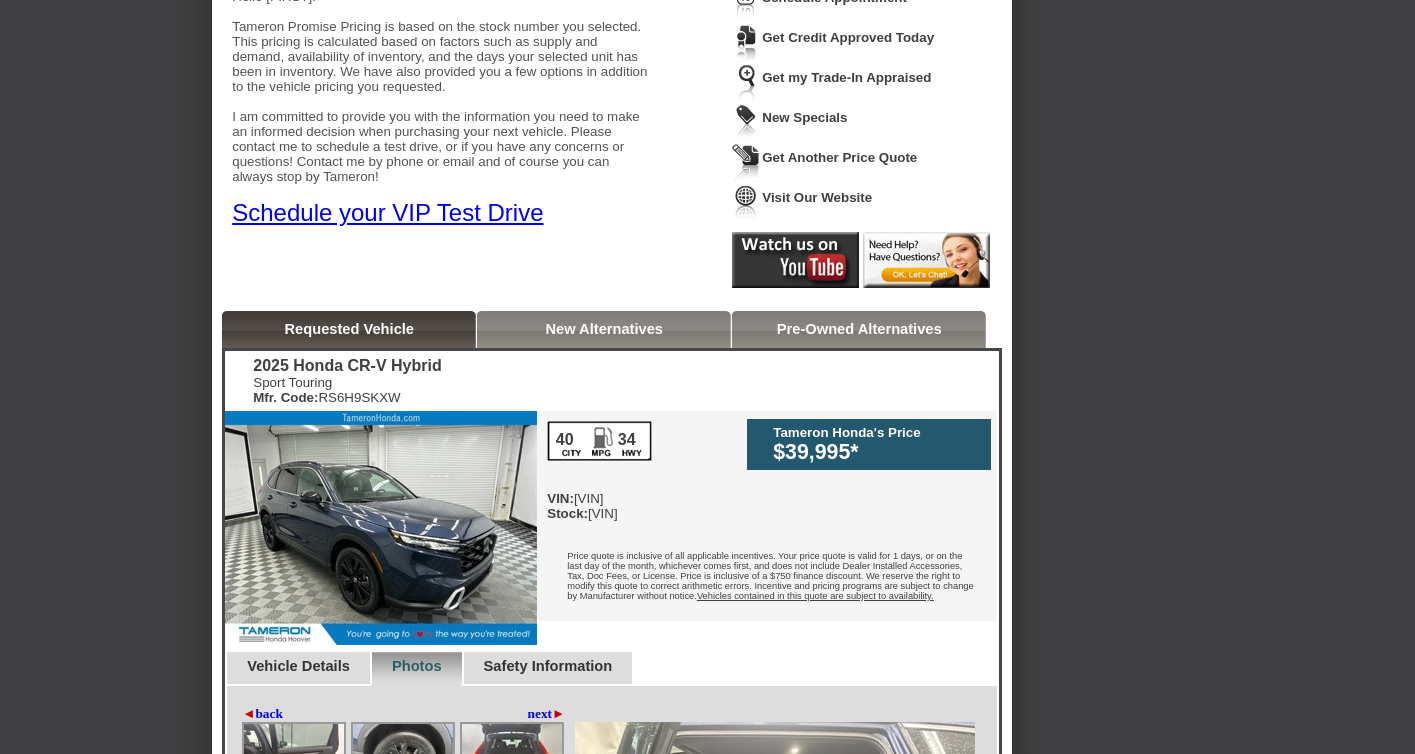 scroll, scrollTop: 222, scrollLeft: 0, axis: vertical 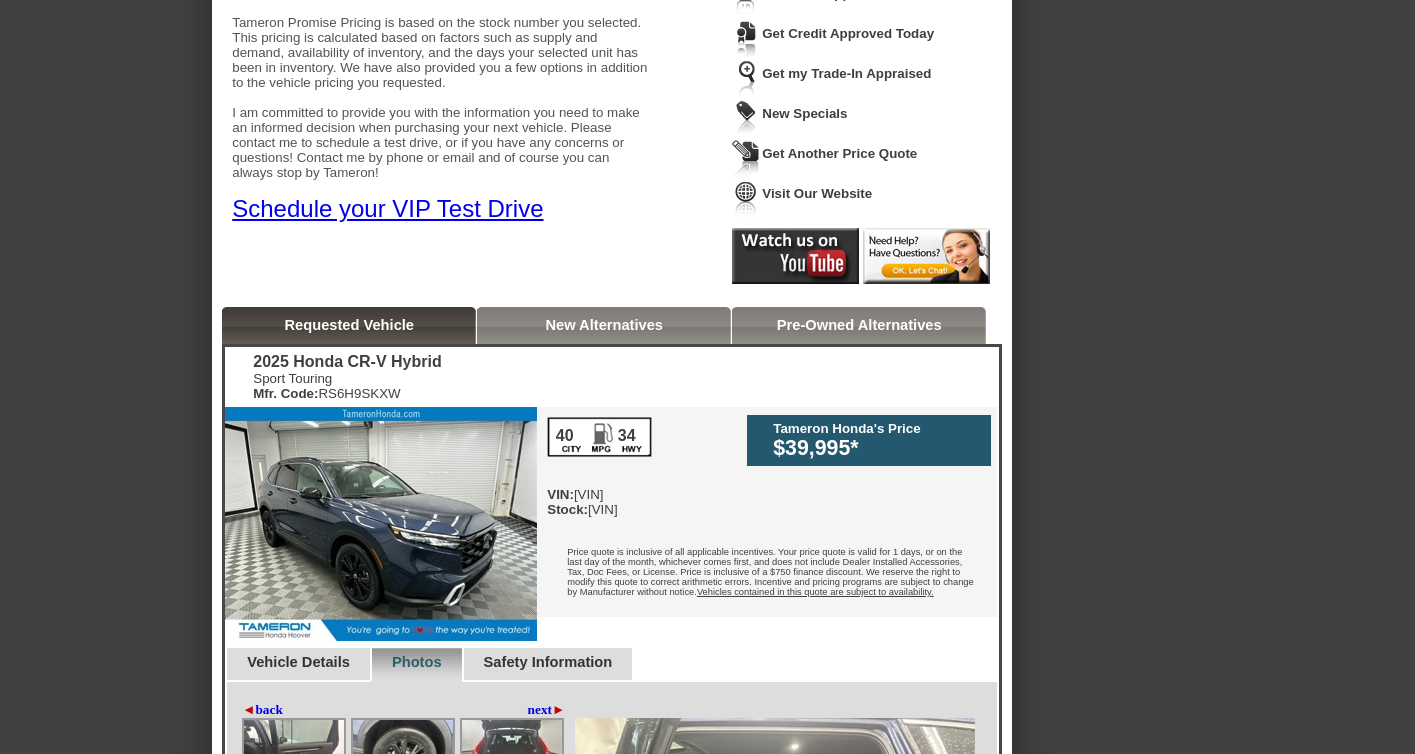click on "2025
Honda
CR-V Hybrid
Sport Touring
Mfr. Code:  RS6H9SKXW
Tameron Honda's Price
$39,995*
2025
Honda
CR-V Hybrid
Sport Touring
Mfr. Code:  RS6H9SKXW" at bounding box center (612, 704) 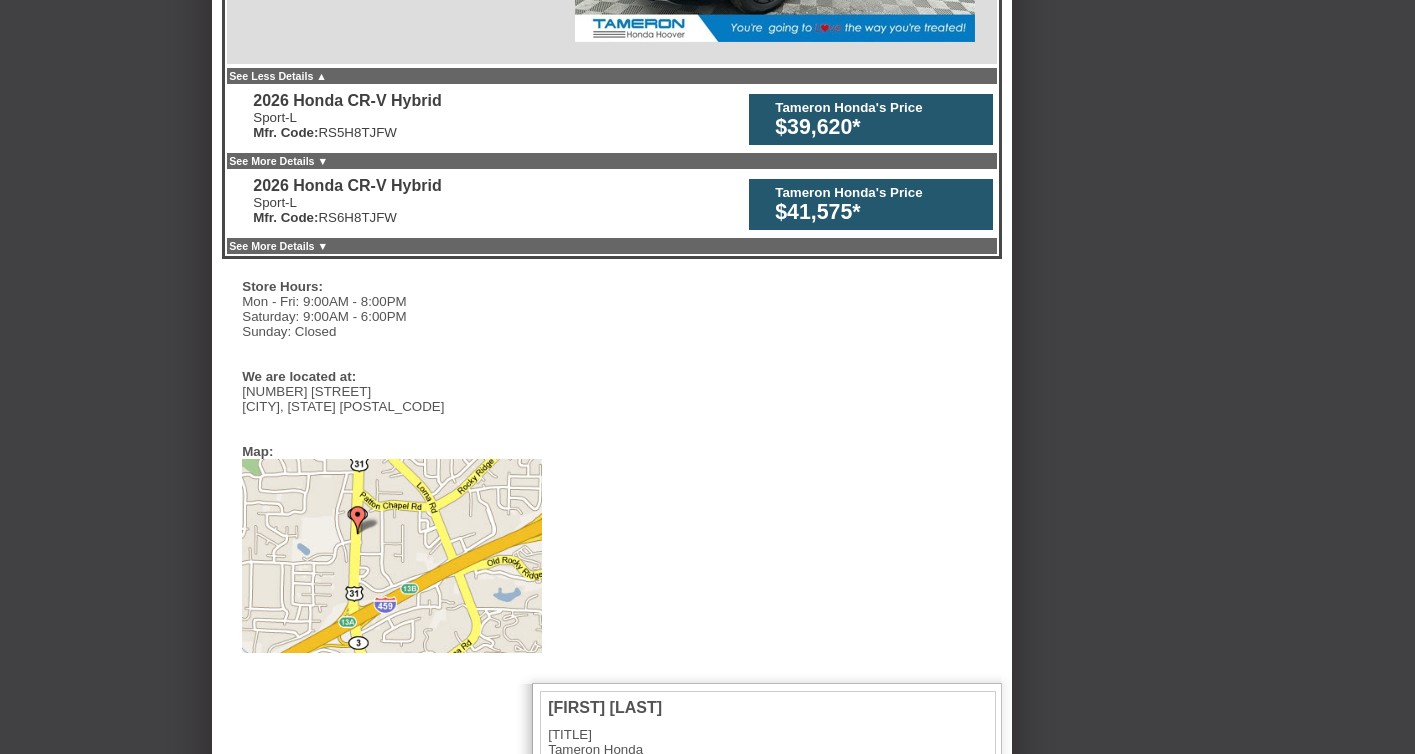 scroll, scrollTop: 1205, scrollLeft: 0, axis: vertical 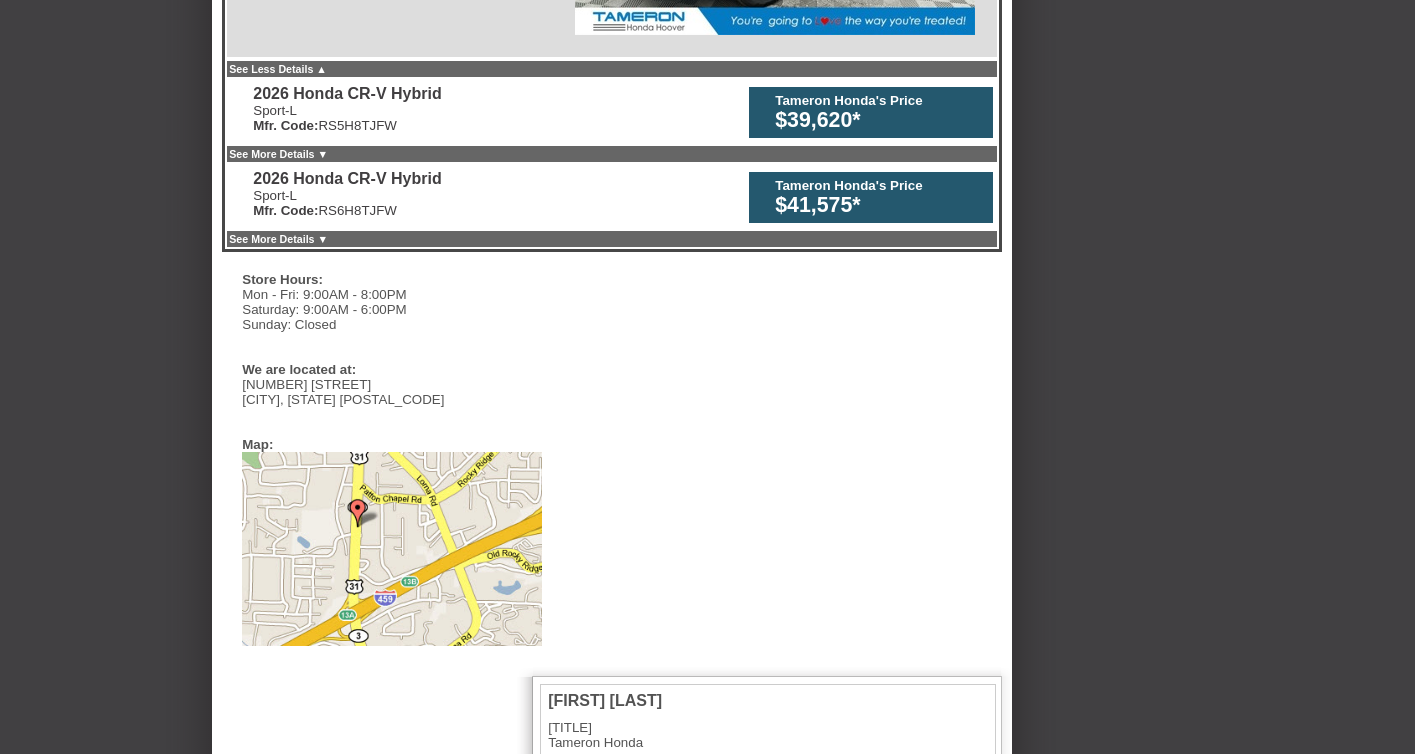 click on "See More Details ▼" at bounding box center [612, 239] 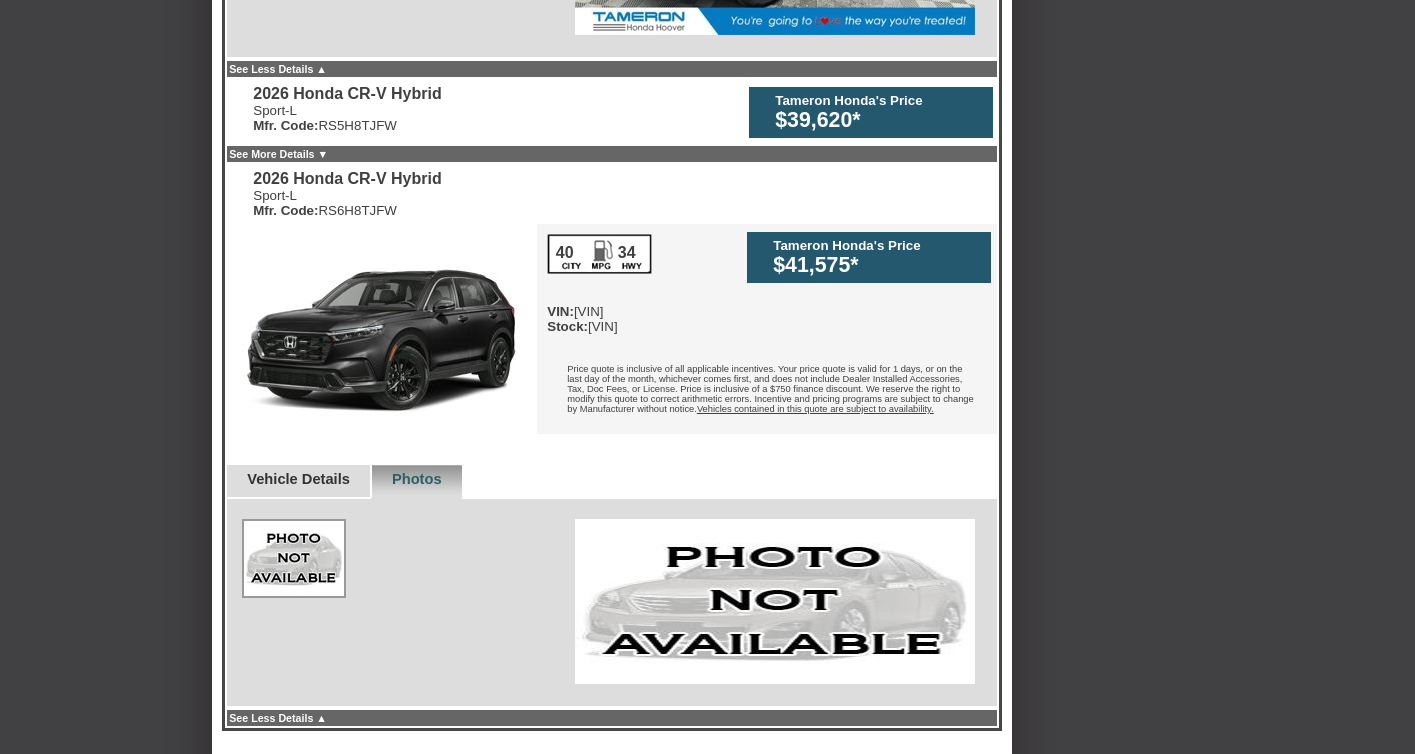 click on "See More Details ▼" at bounding box center [278, 154] 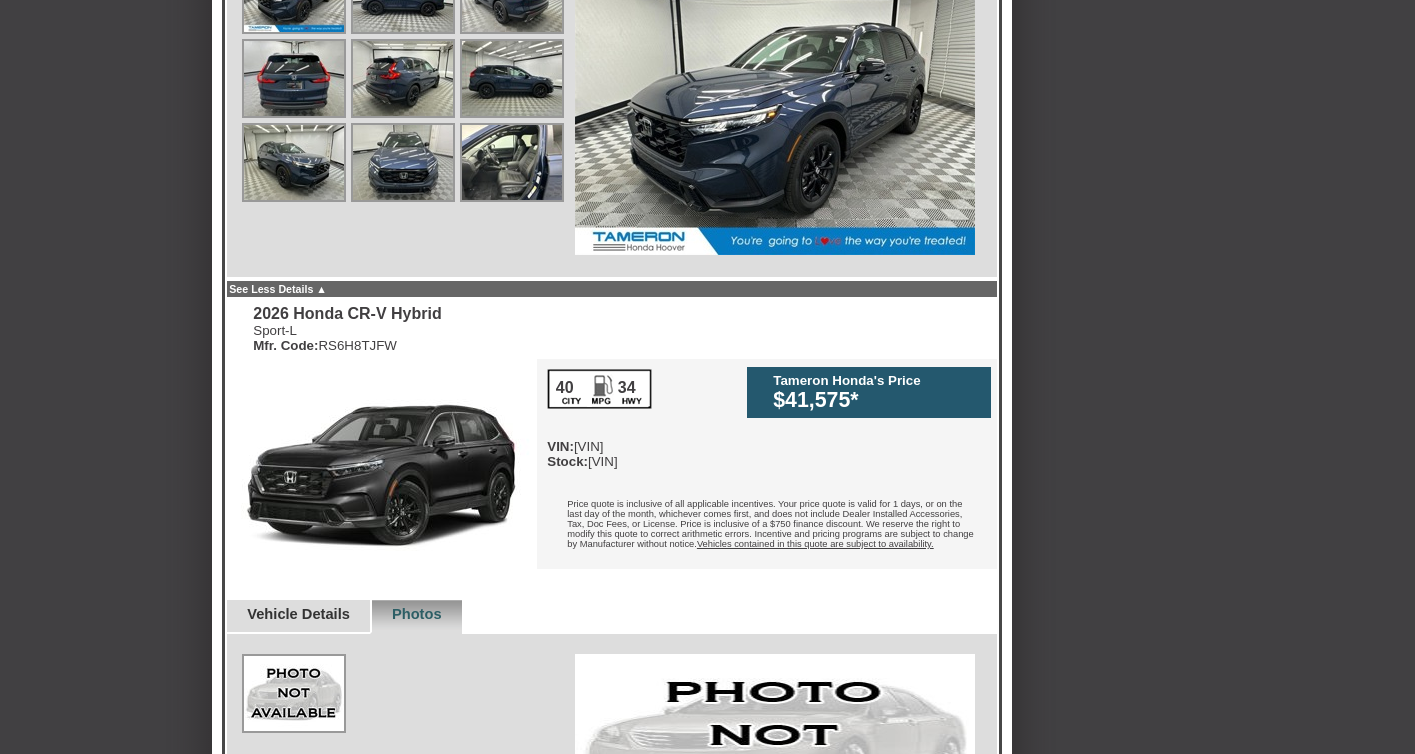 scroll, scrollTop: 1700, scrollLeft: 0, axis: vertical 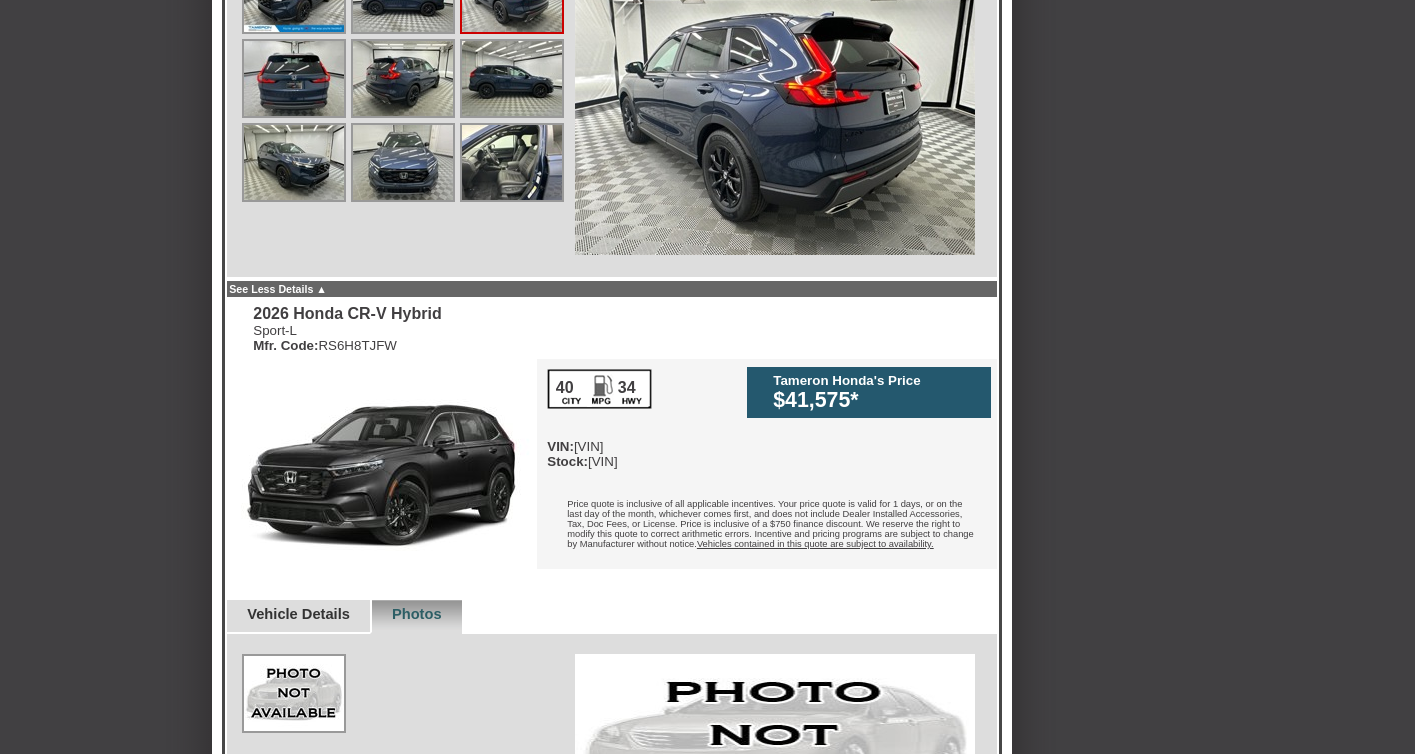 click at bounding box center (512, 78) 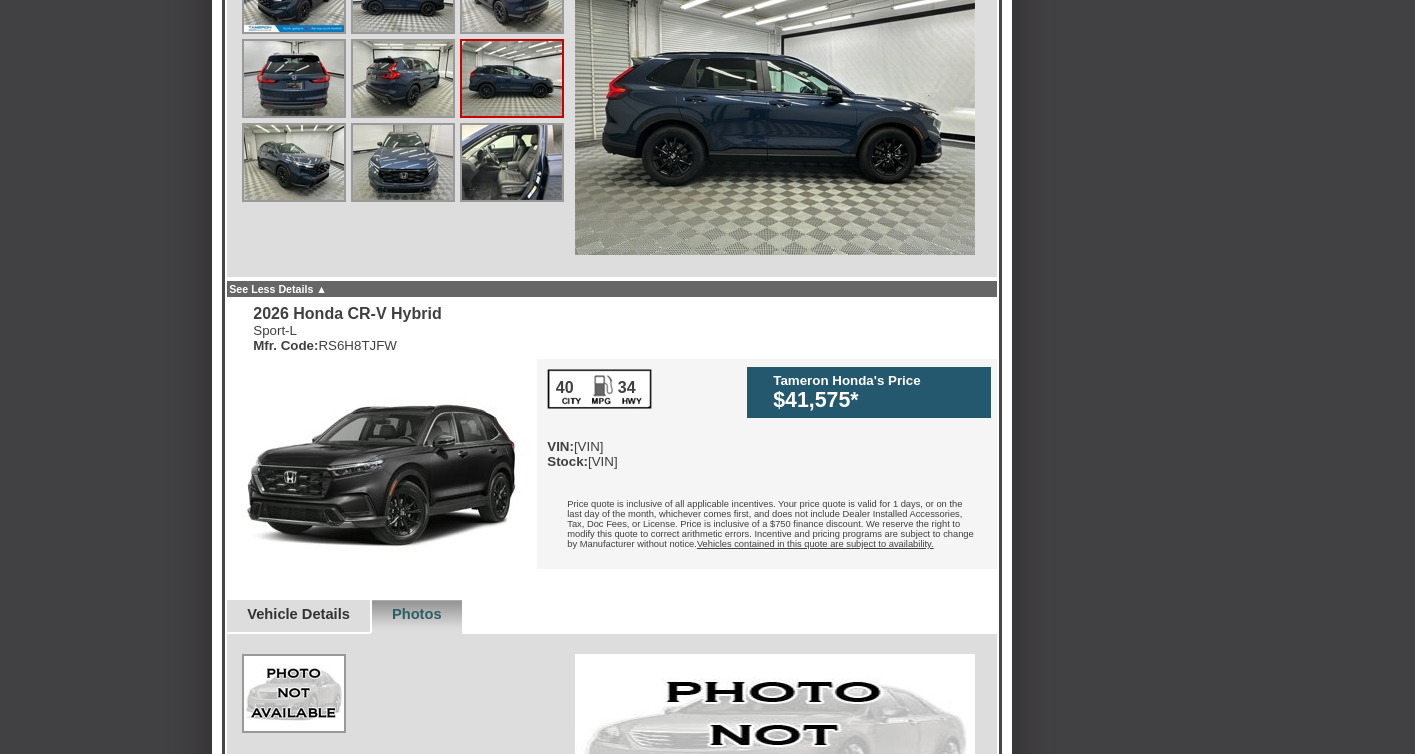 click at bounding box center (403, 162) 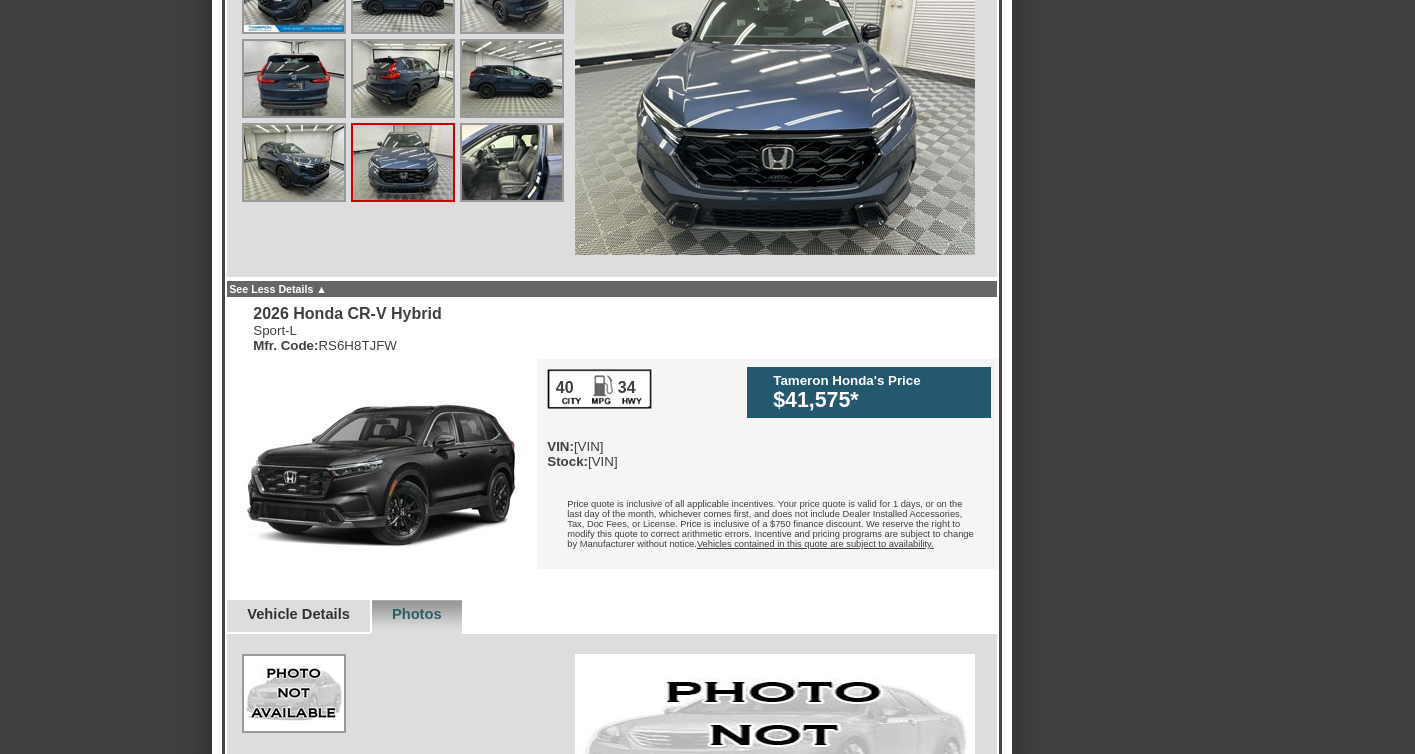 click at bounding box center (512, 162) 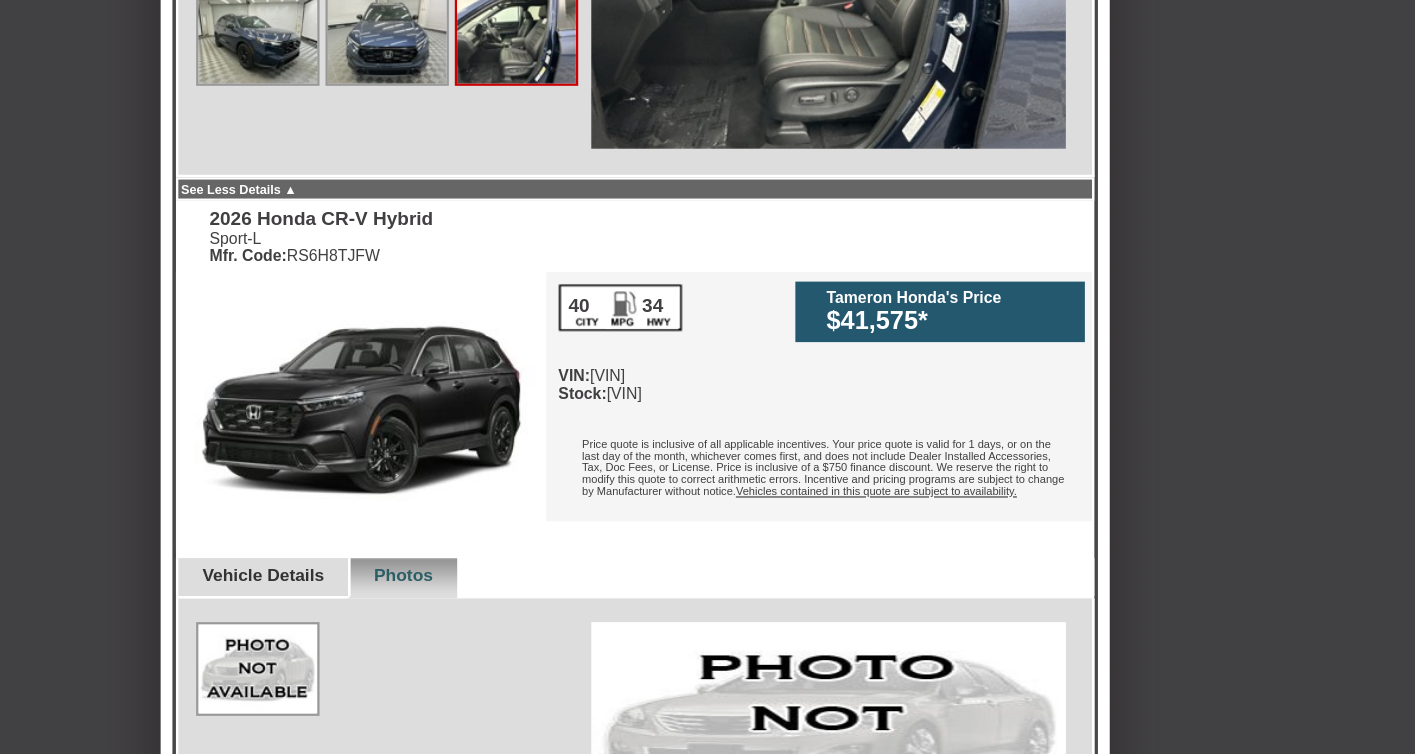 scroll, scrollTop: 1720, scrollLeft: 0, axis: vertical 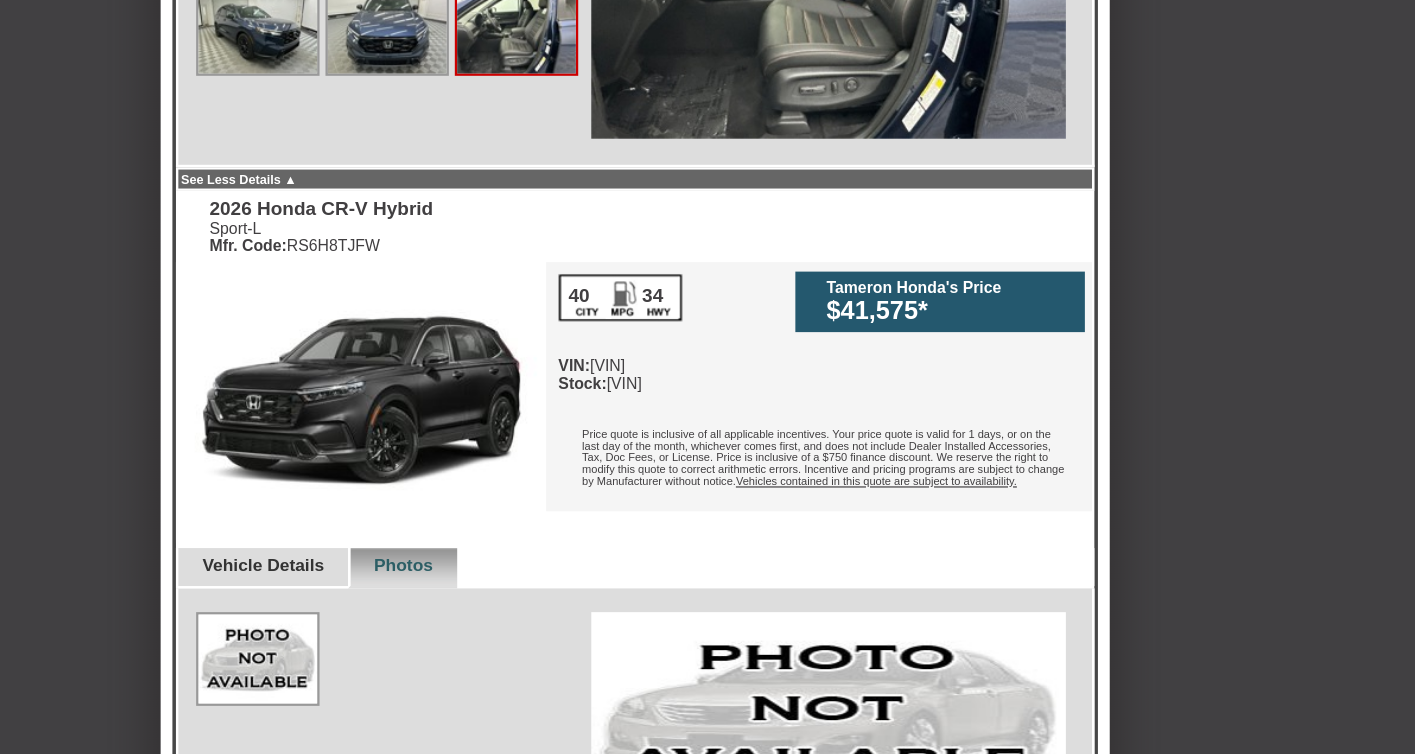 click on "next  ►" at bounding box center (547, -73) 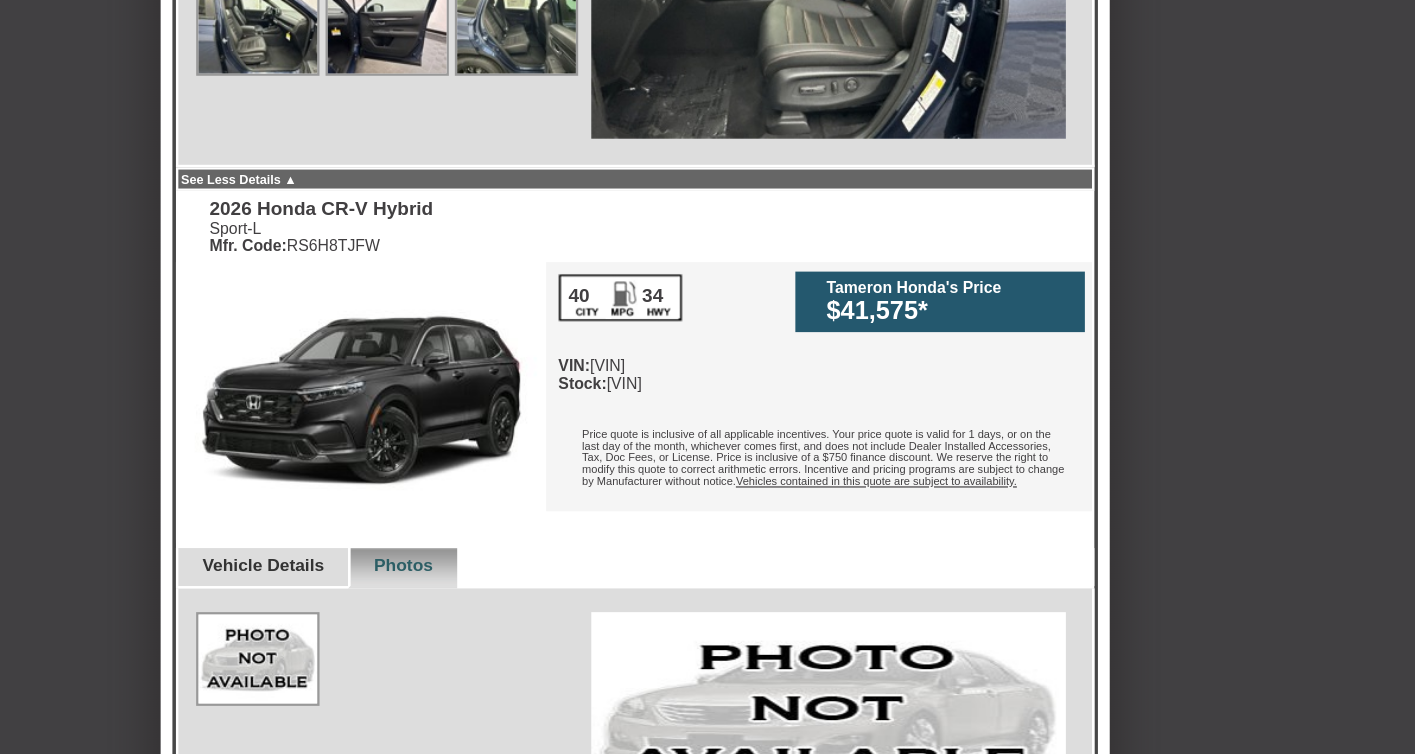 click at bounding box center (403, -26) 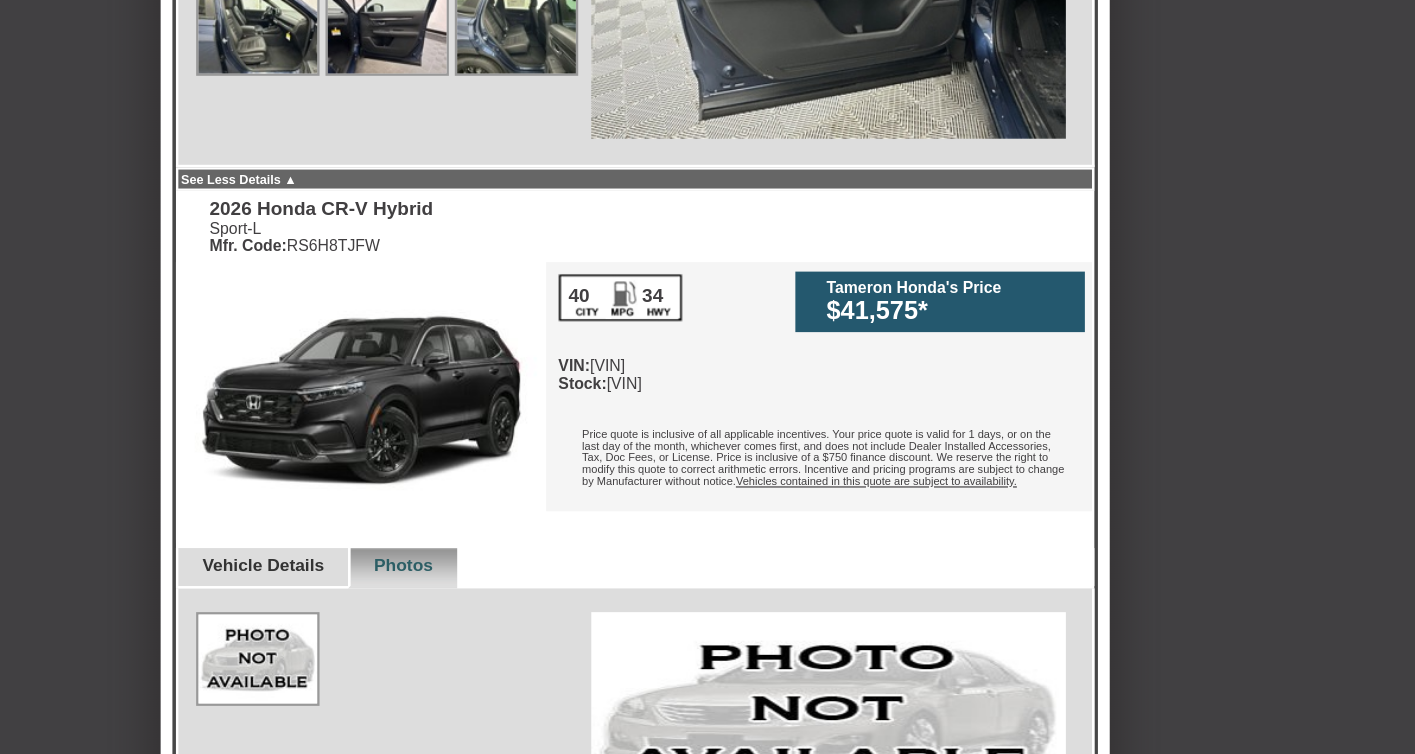 click at bounding box center [512, -26] 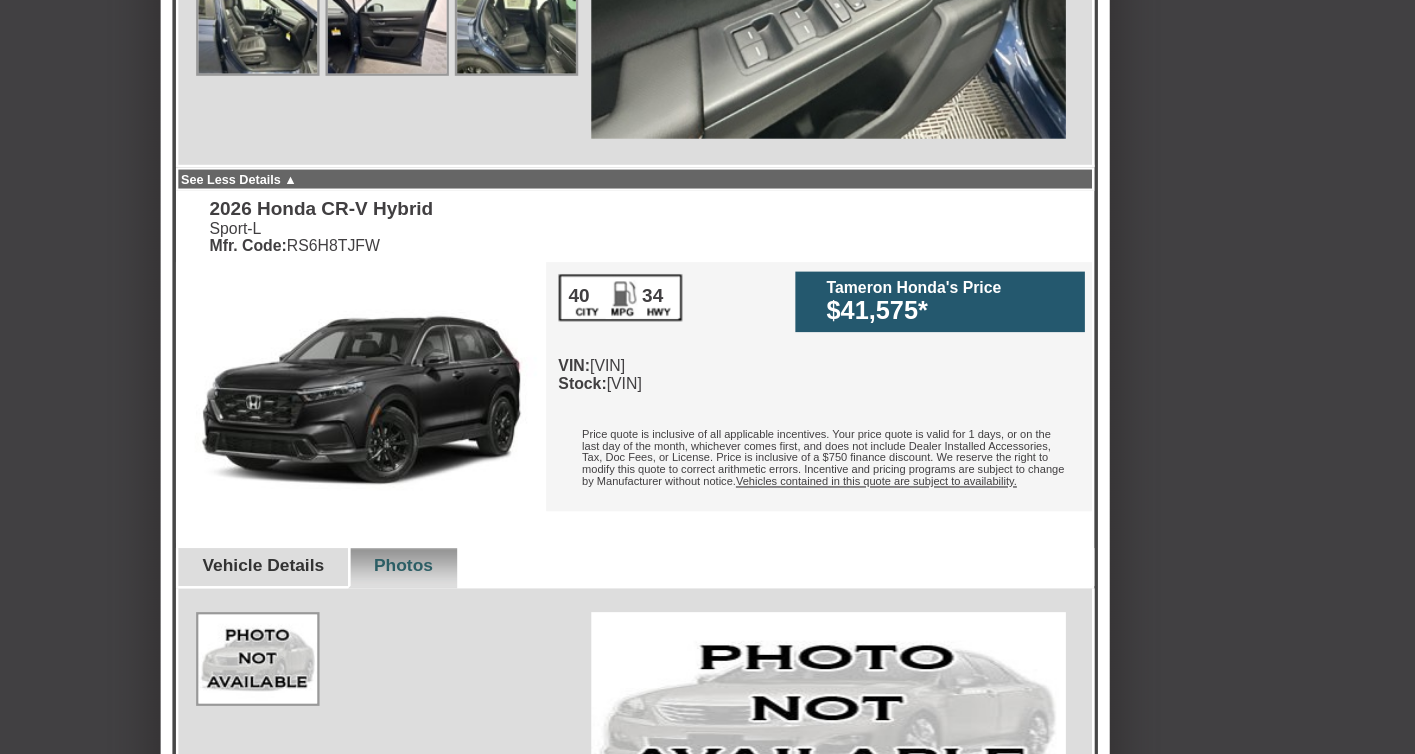 click at bounding box center (294, 58) 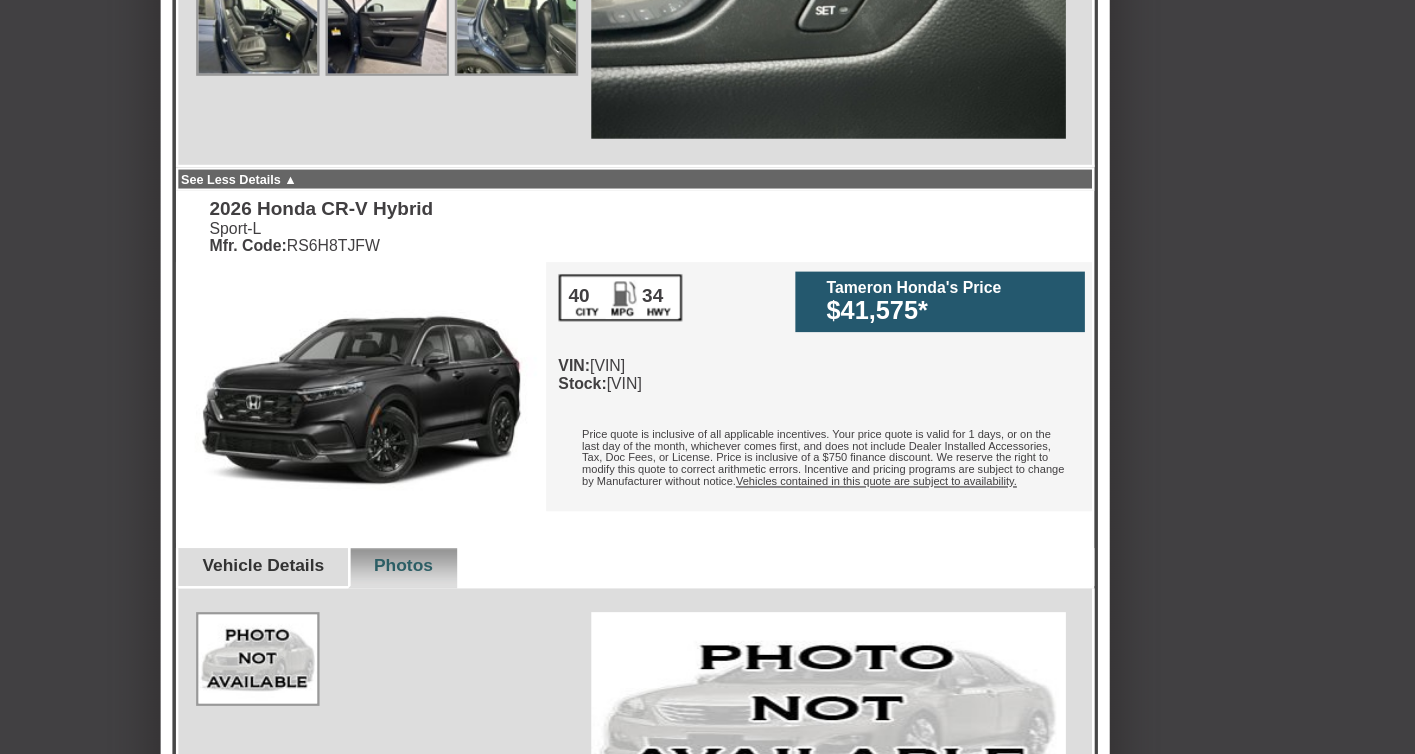 click at bounding box center [403, 58] 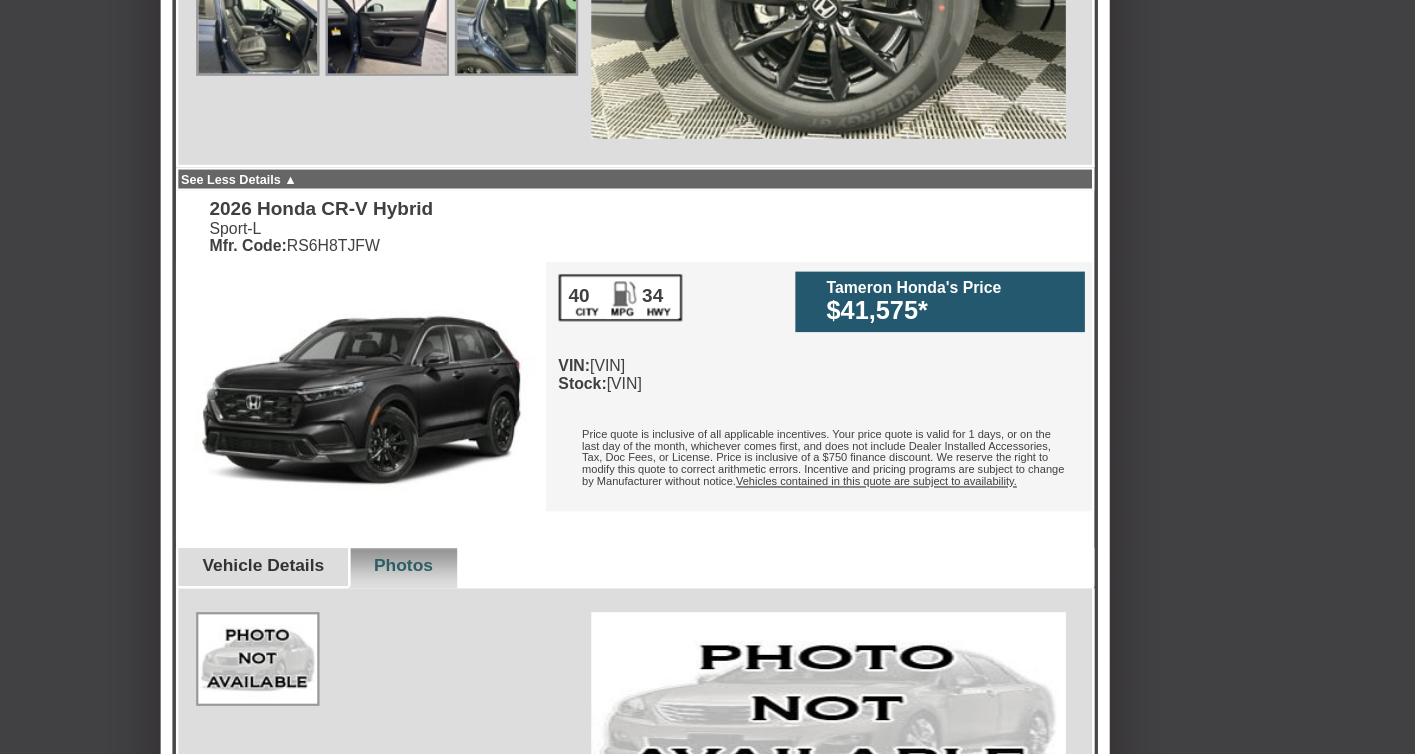click at bounding box center [512, 58] 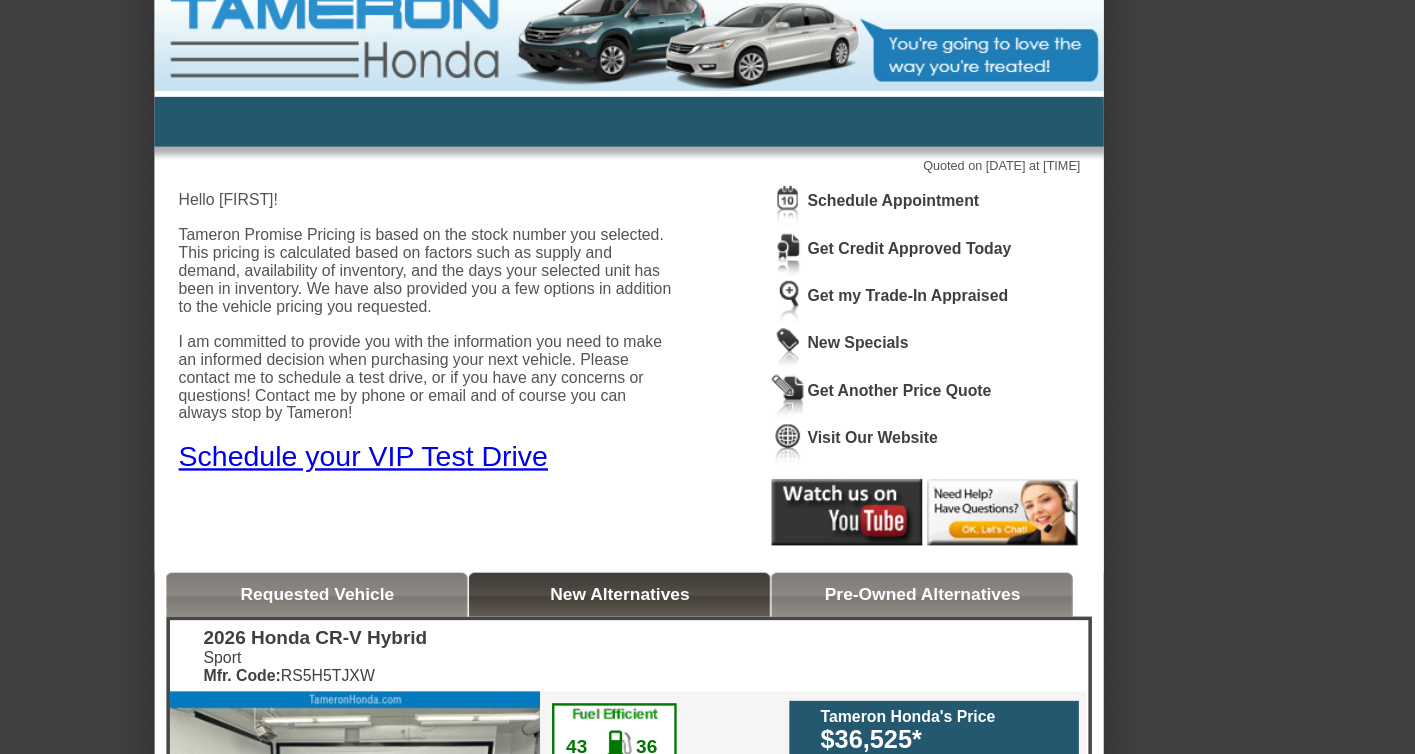 scroll, scrollTop: 0, scrollLeft: 0, axis: both 